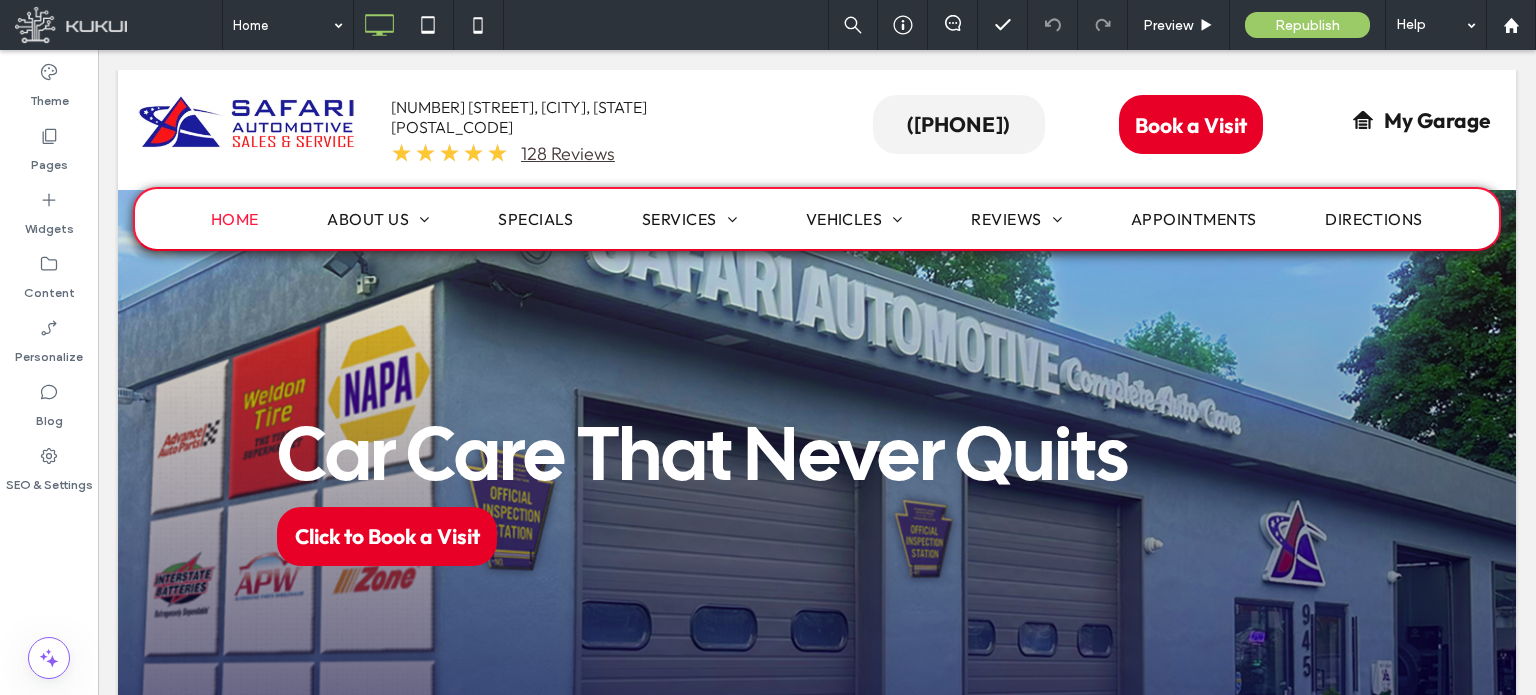 scroll, scrollTop: 0, scrollLeft: 0, axis: both 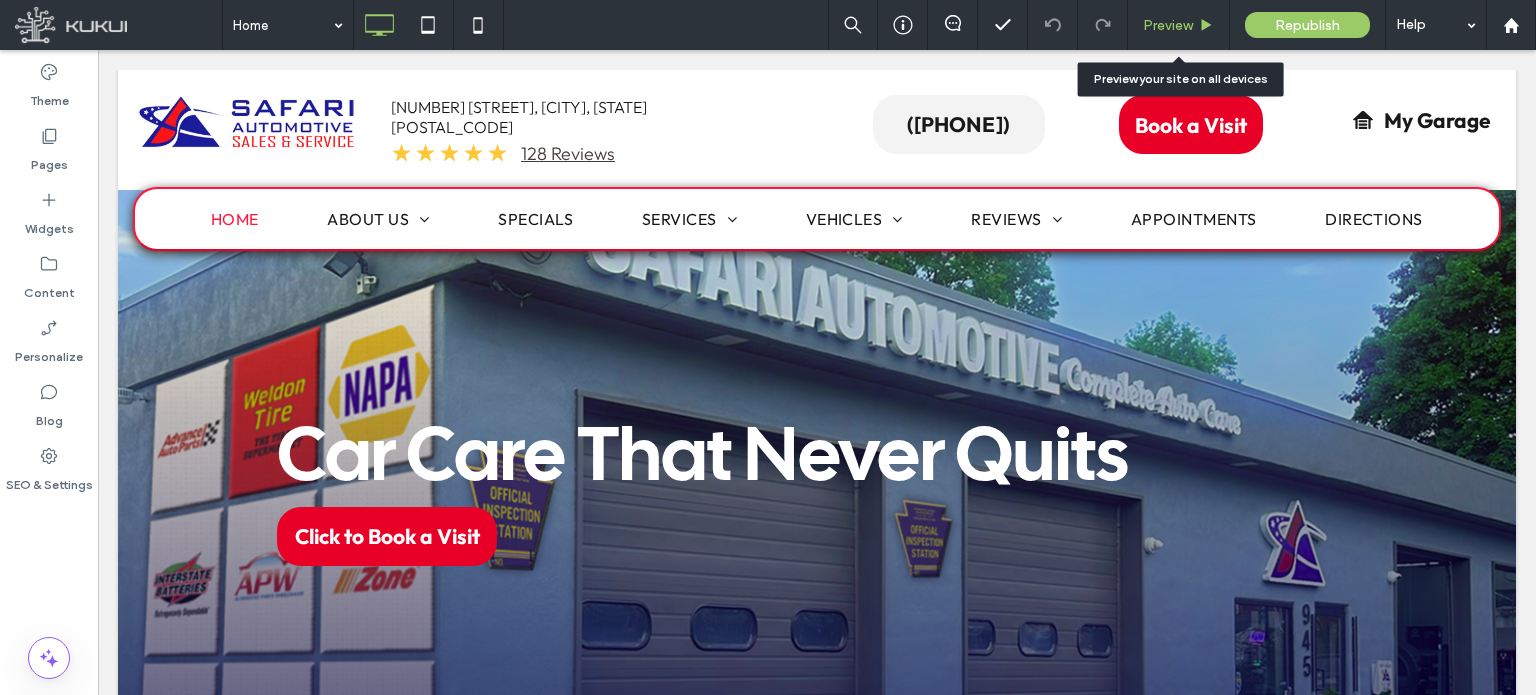 click on "Preview" at bounding box center (1179, 25) 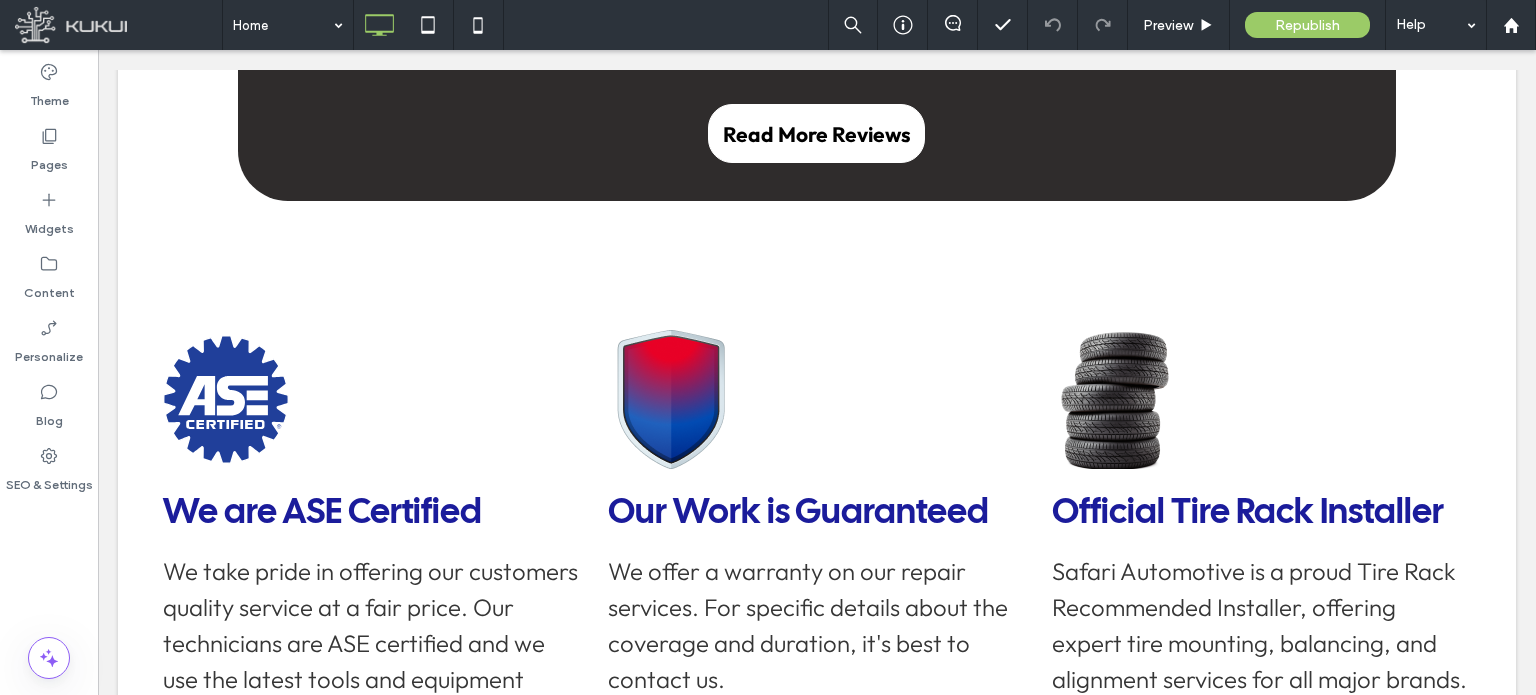 scroll, scrollTop: 1885, scrollLeft: 0, axis: vertical 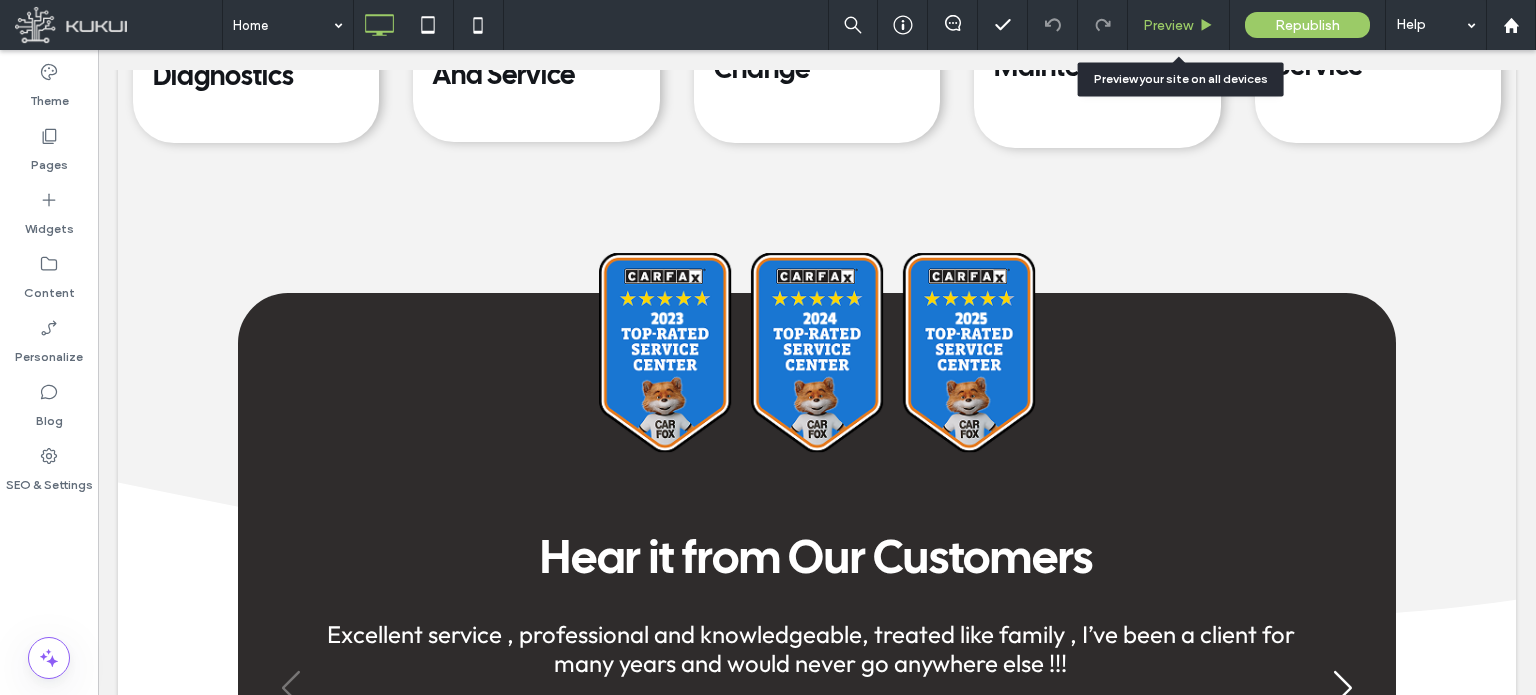 click on "Preview" at bounding box center [1168, 25] 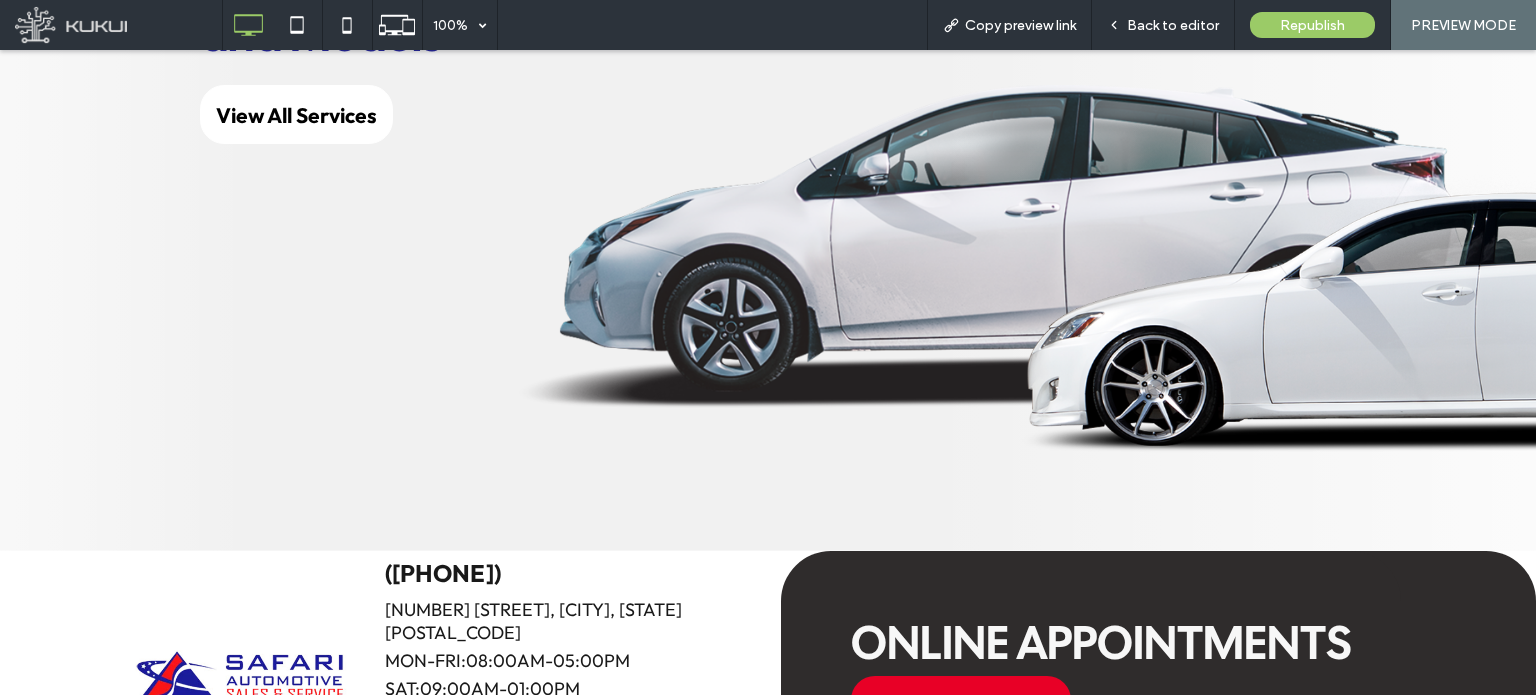 scroll, scrollTop: 3946, scrollLeft: 0, axis: vertical 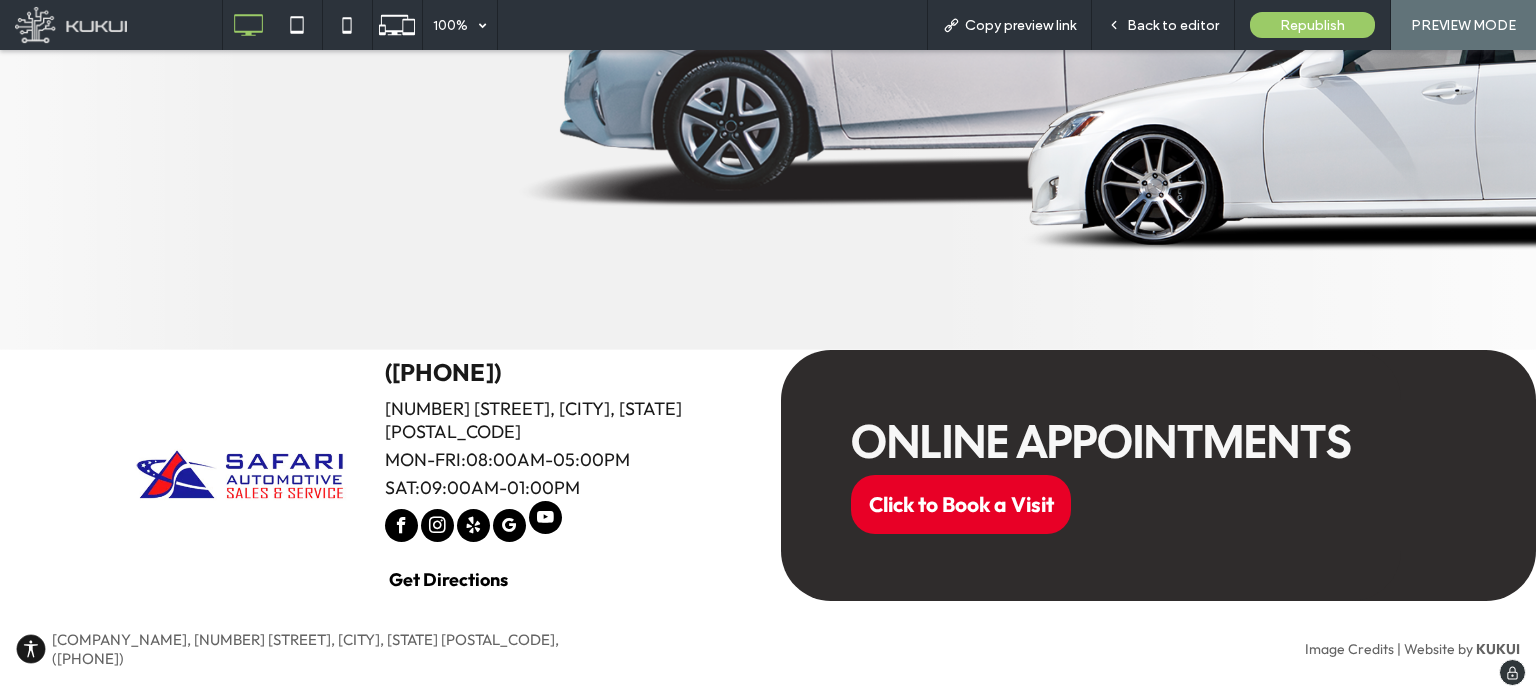 click at bounding box center (545, 517) 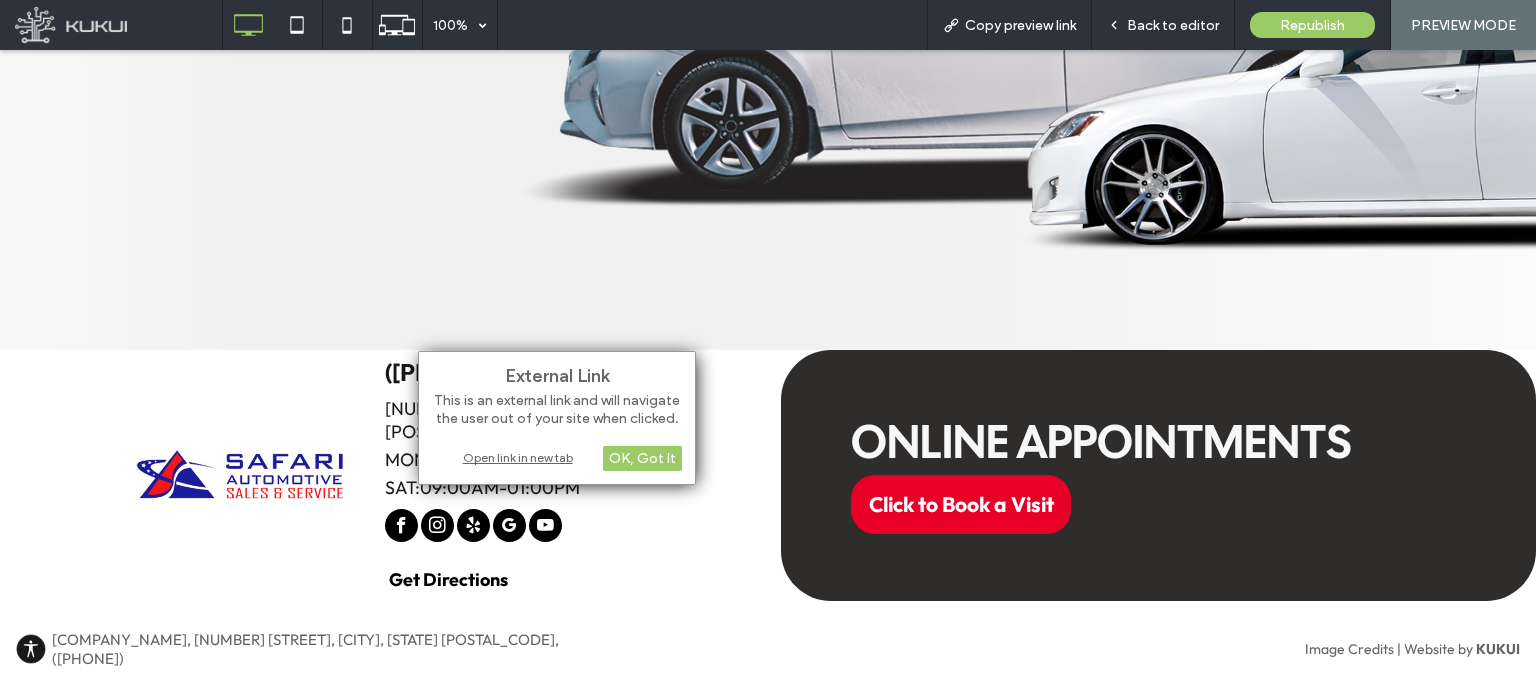 click on "Open link in new tab" at bounding box center (557, 457) 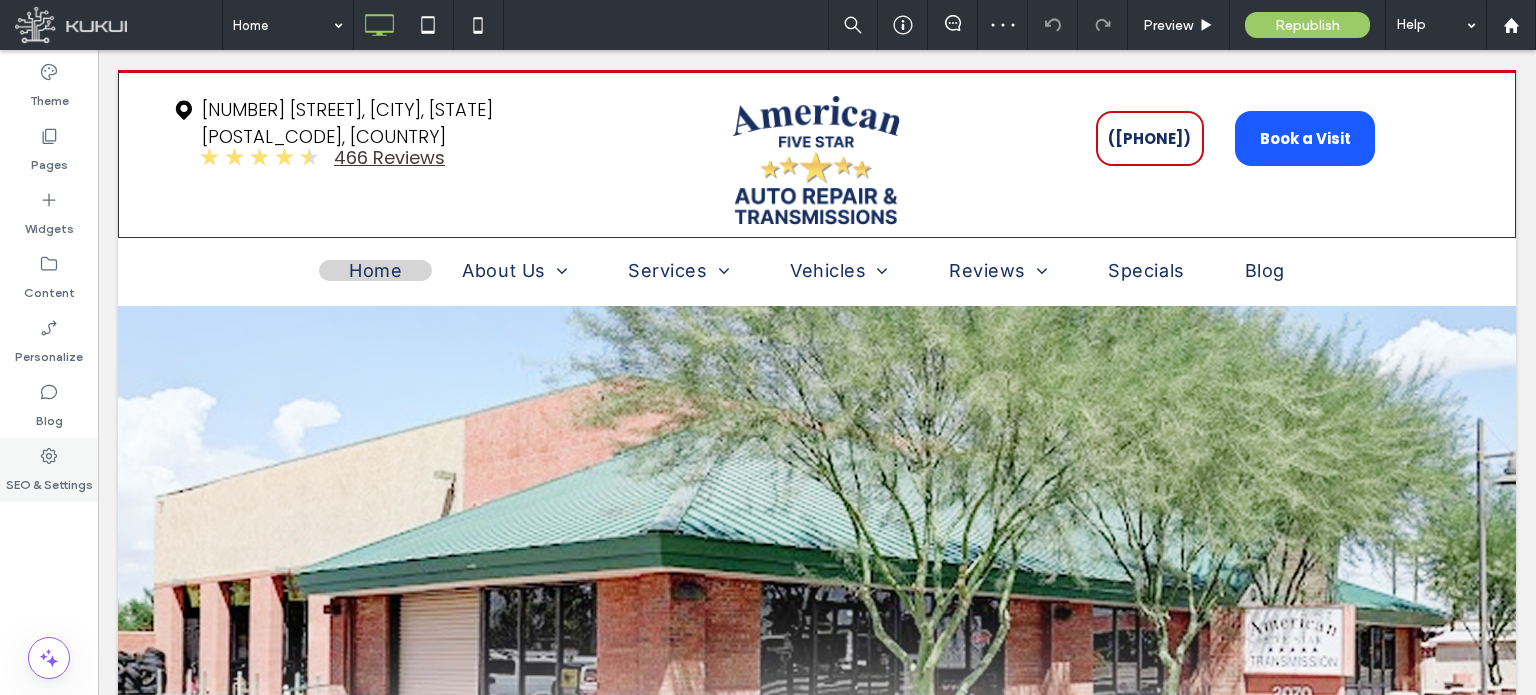 scroll, scrollTop: 344, scrollLeft: 0, axis: vertical 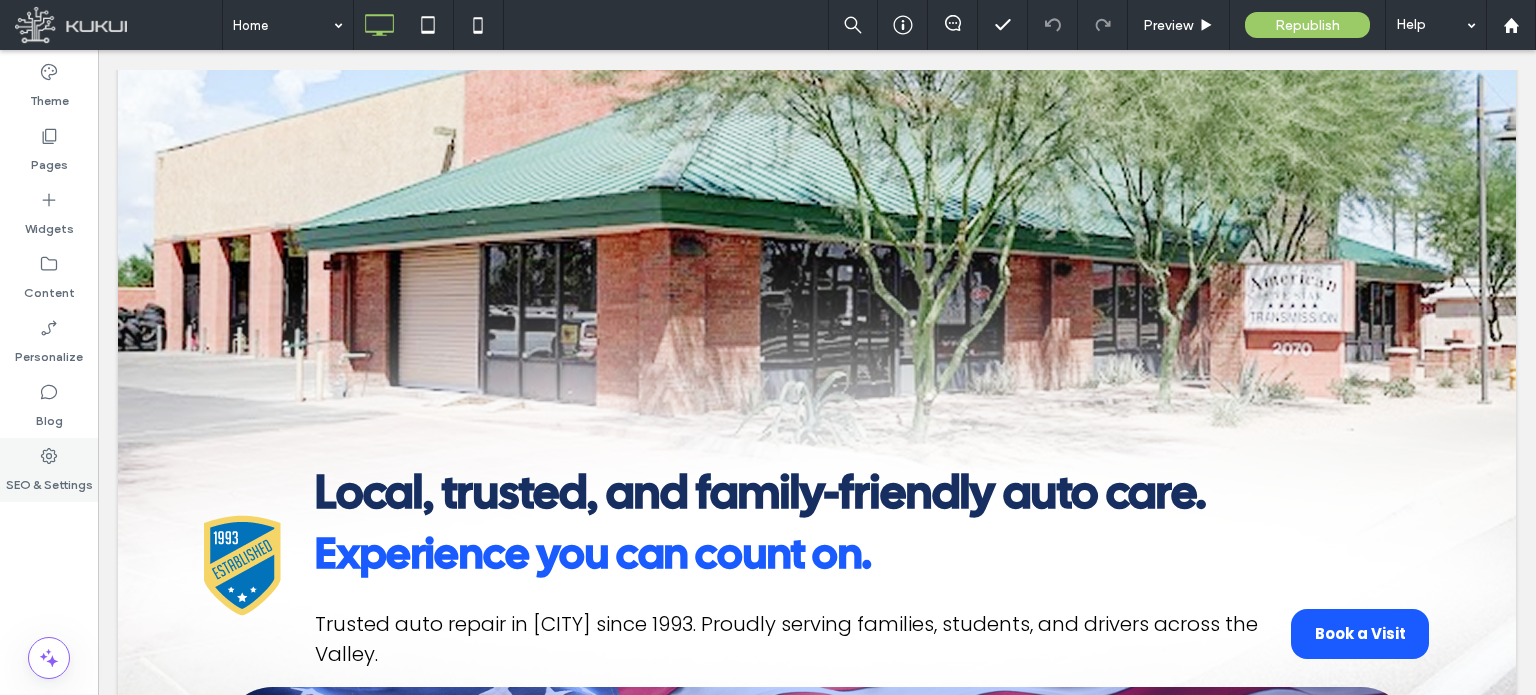 click 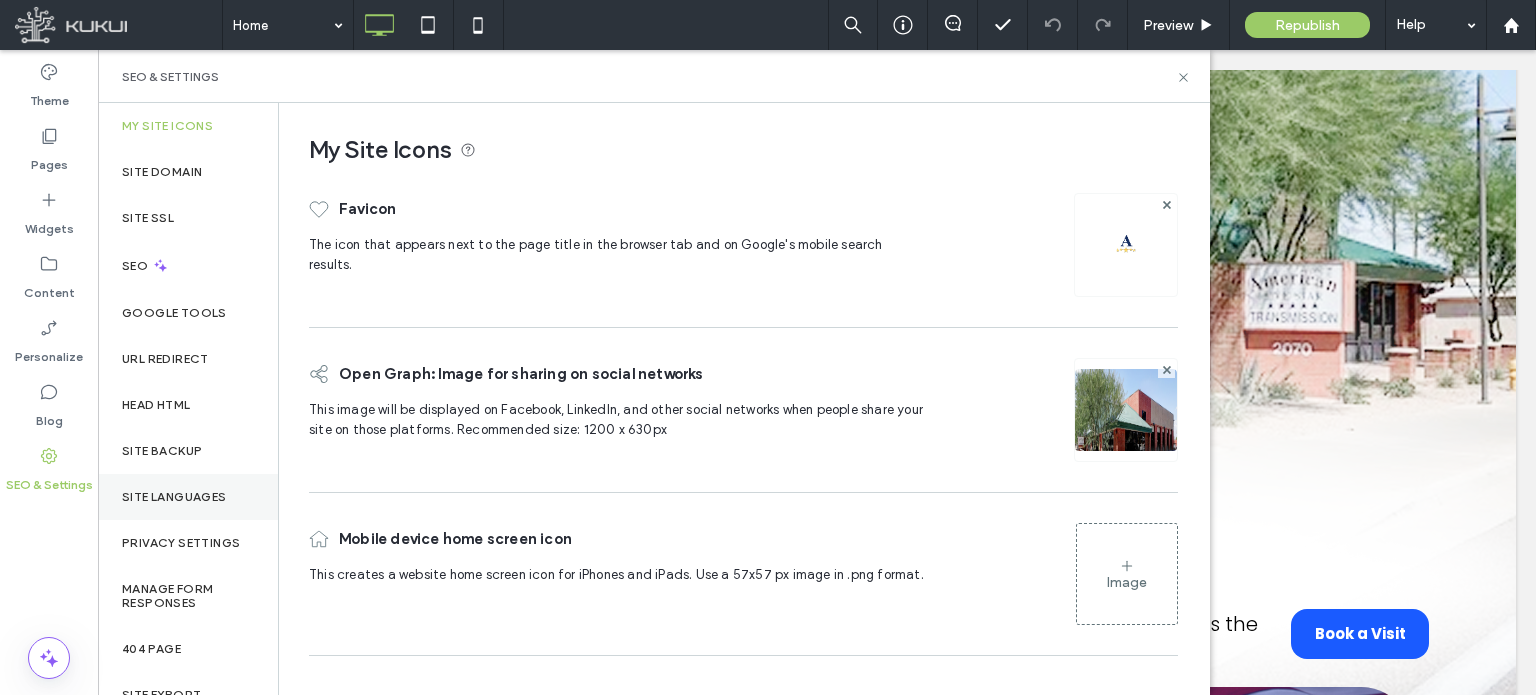 scroll, scrollTop: 82, scrollLeft: 0, axis: vertical 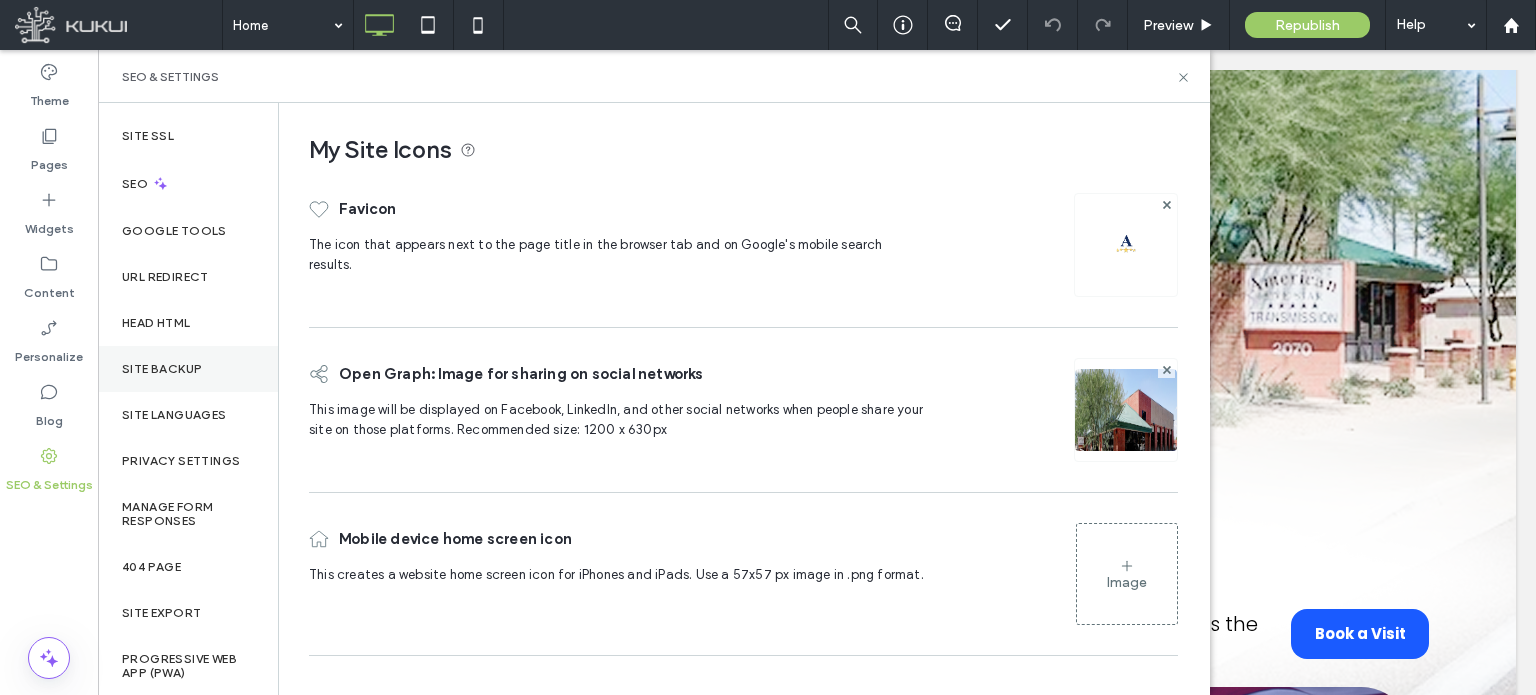 click on "Site Backup" at bounding box center (162, 369) 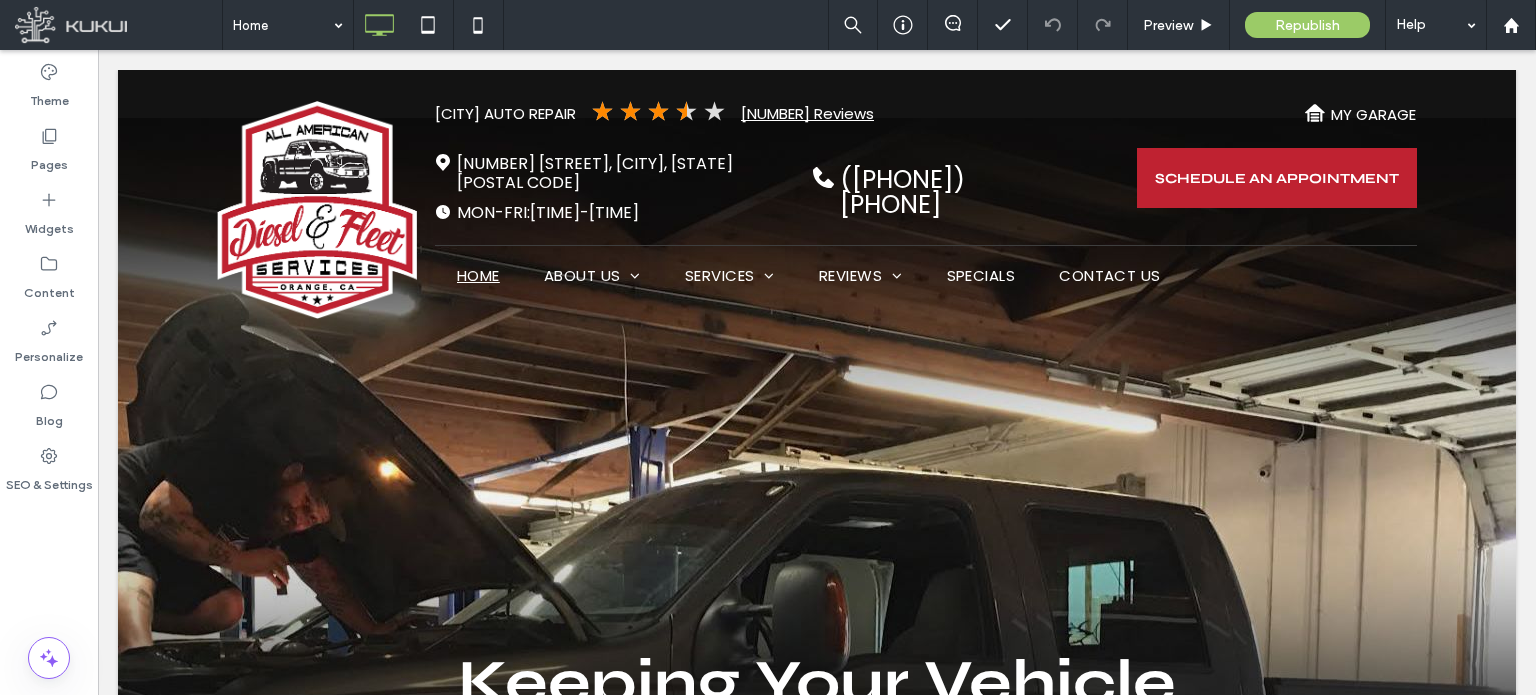 scroll, scrollTop: 0, scrollLeft: 0, axis: both 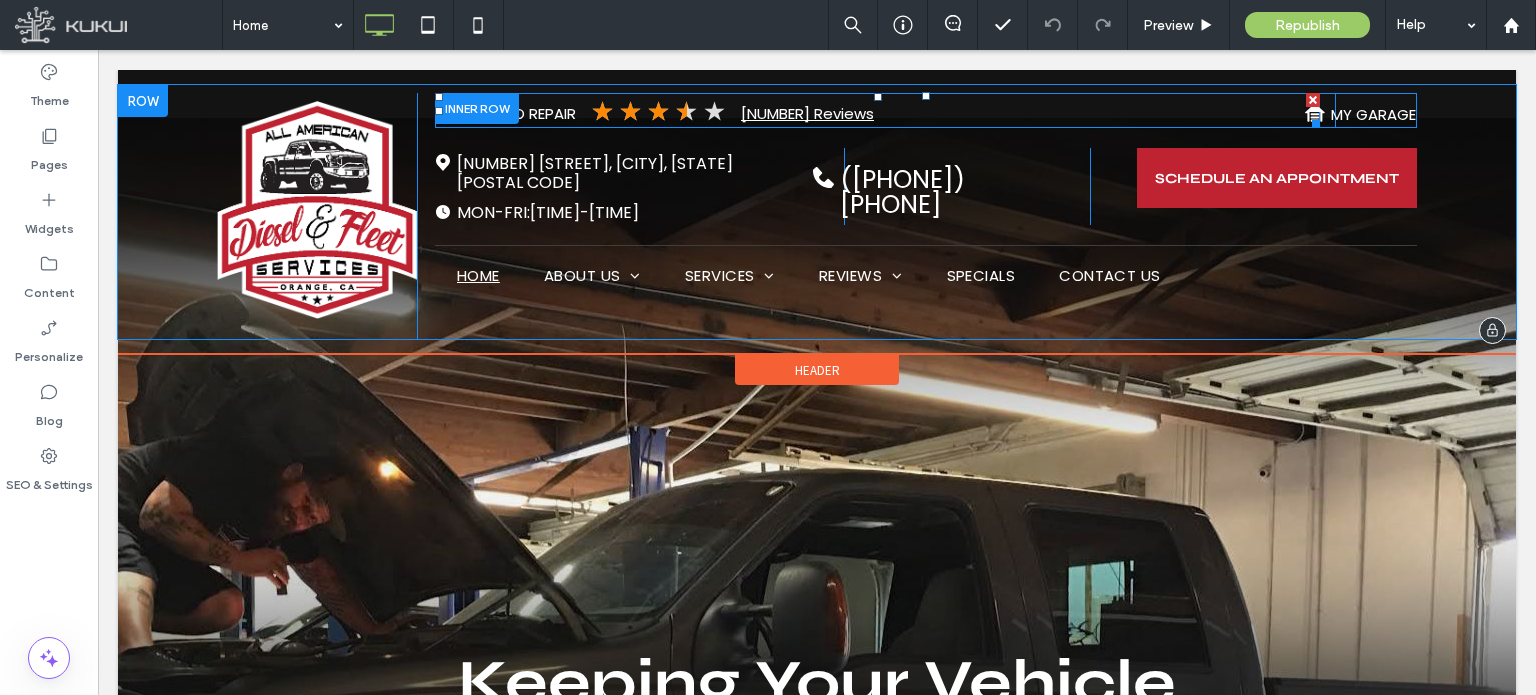 click at bounding box center (877, 110) 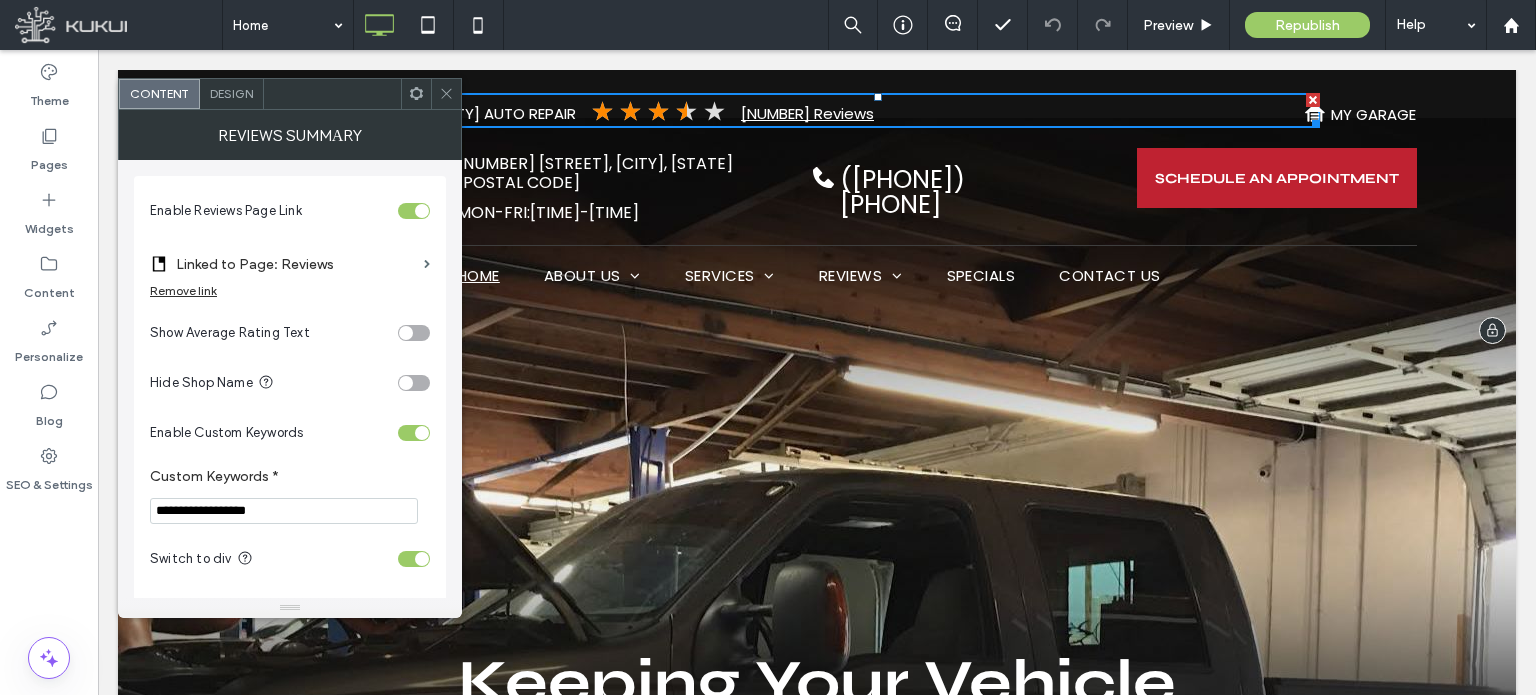 click on "Orange Auto Repair" at bounding box center (505, 113) 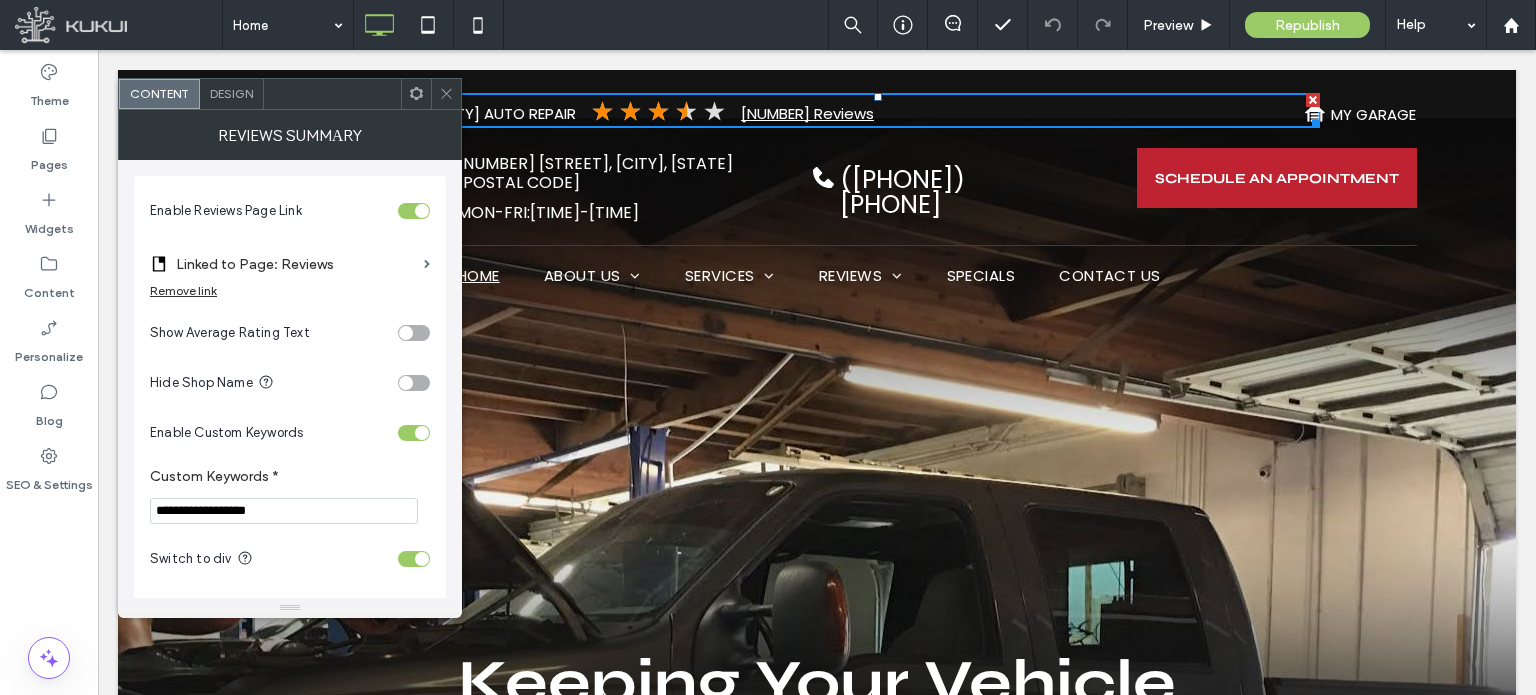 scroll, scrollTop: 16, scrollLeft: 0, axis: vertical 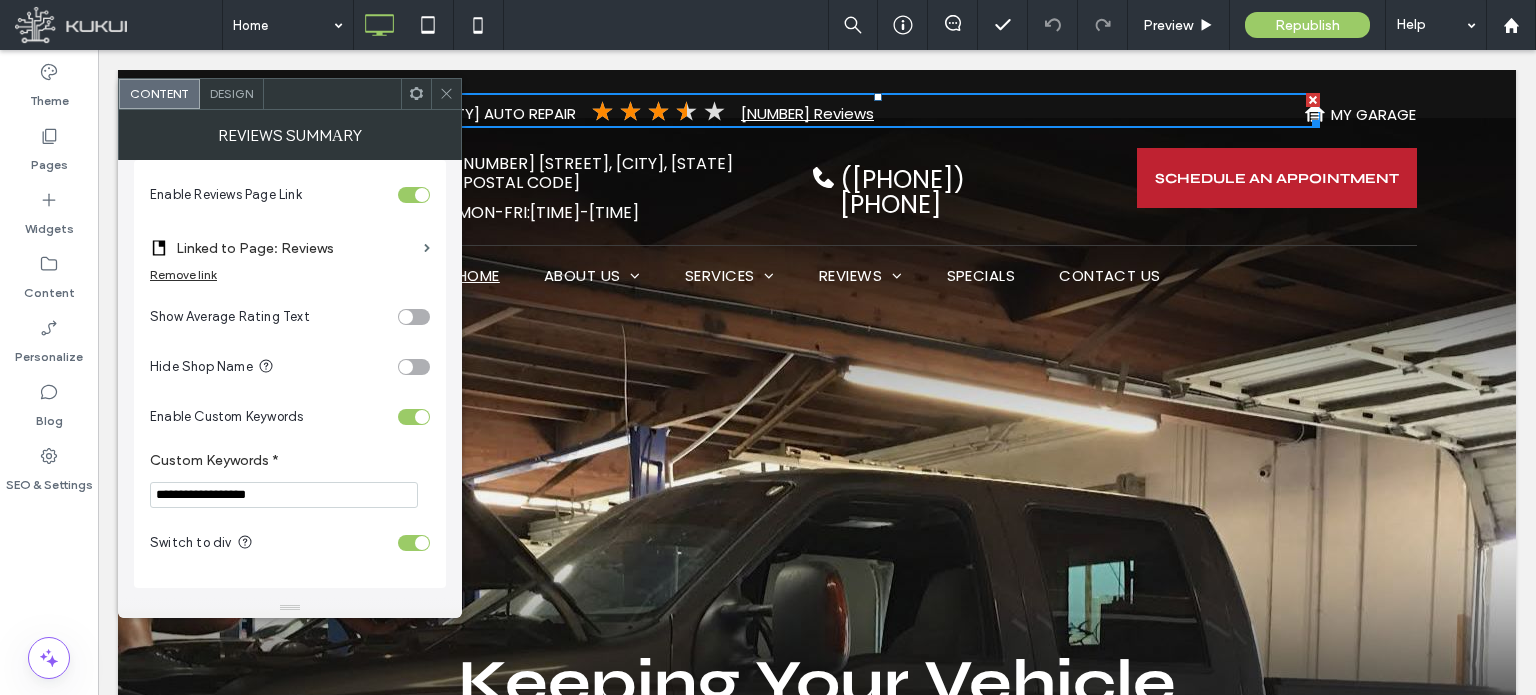 drag, startPoint x: 232, startPoint y: 493, endPoint x: 205, endPoint y: 491, distance: 27.073973 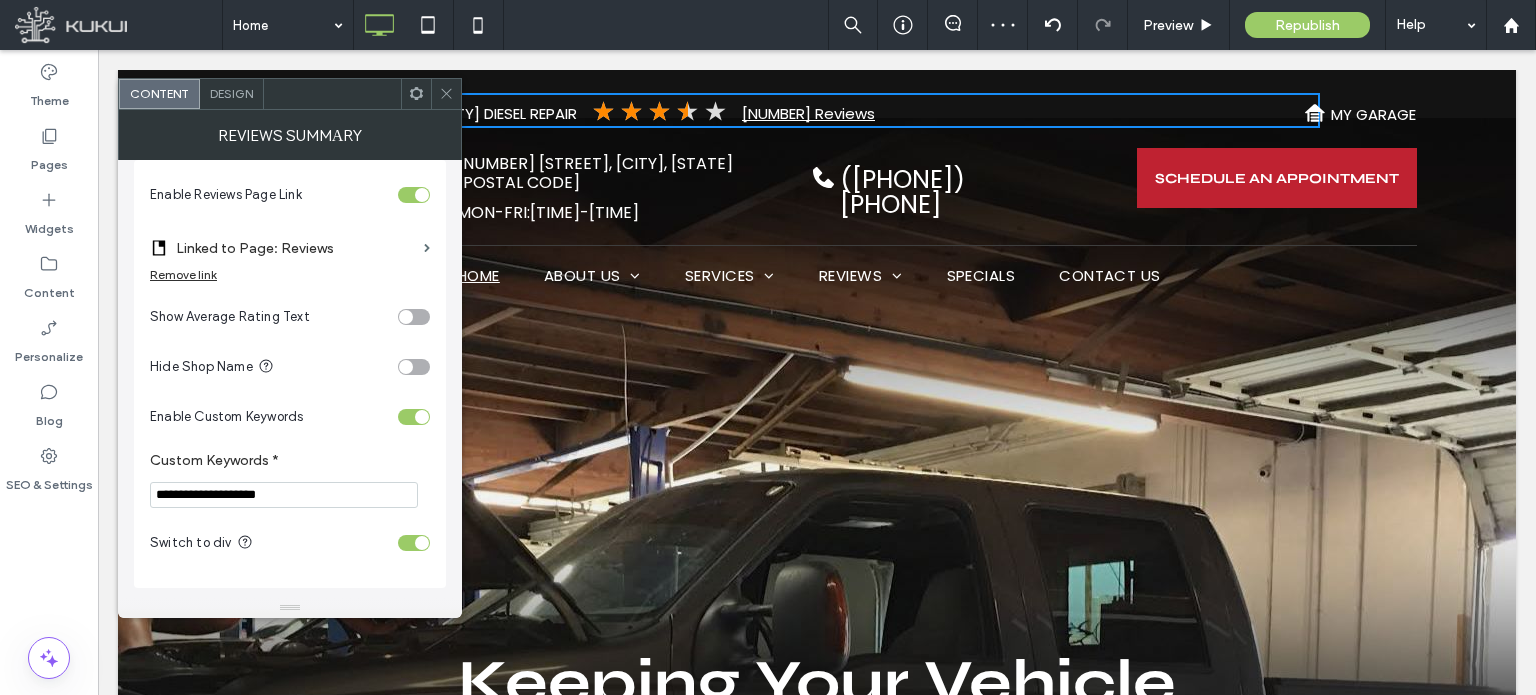 type on "**********" 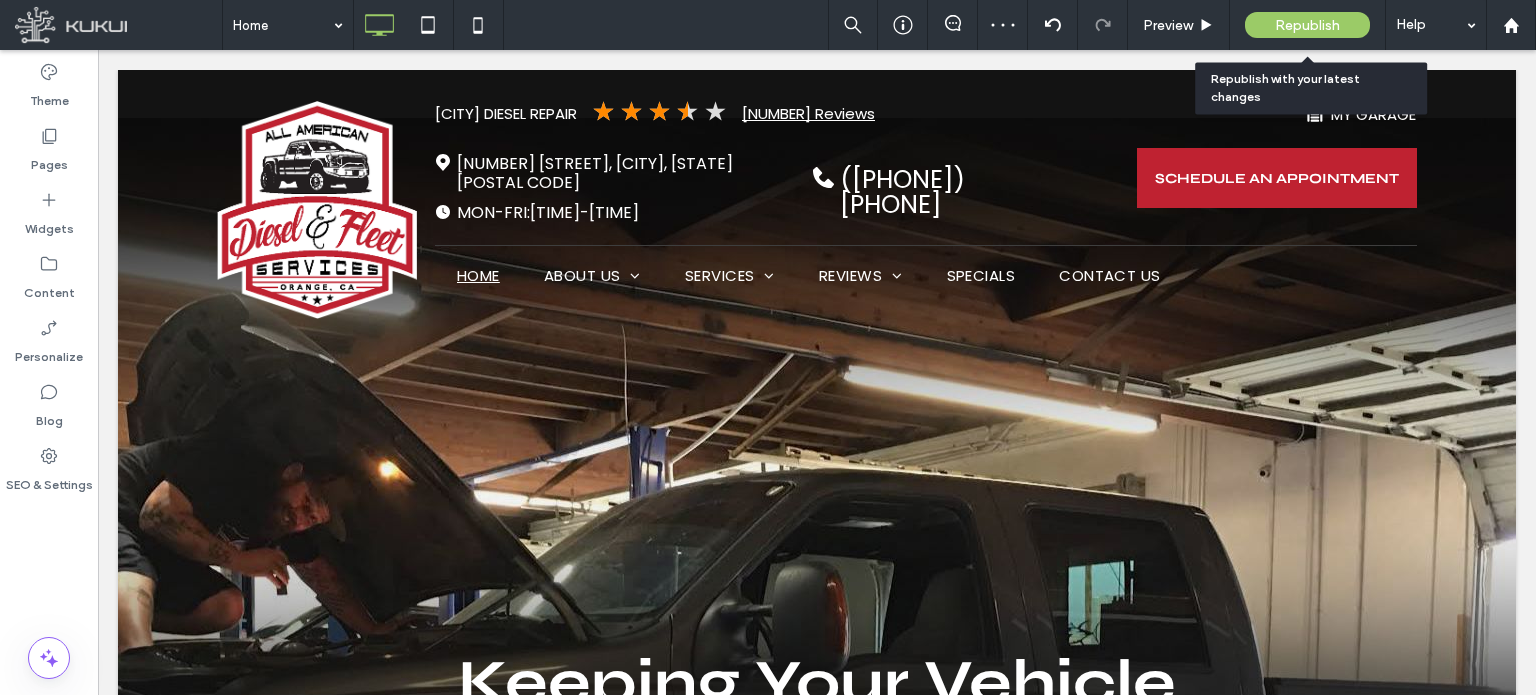 click on "Republish" at bounding box center (1307, 25) 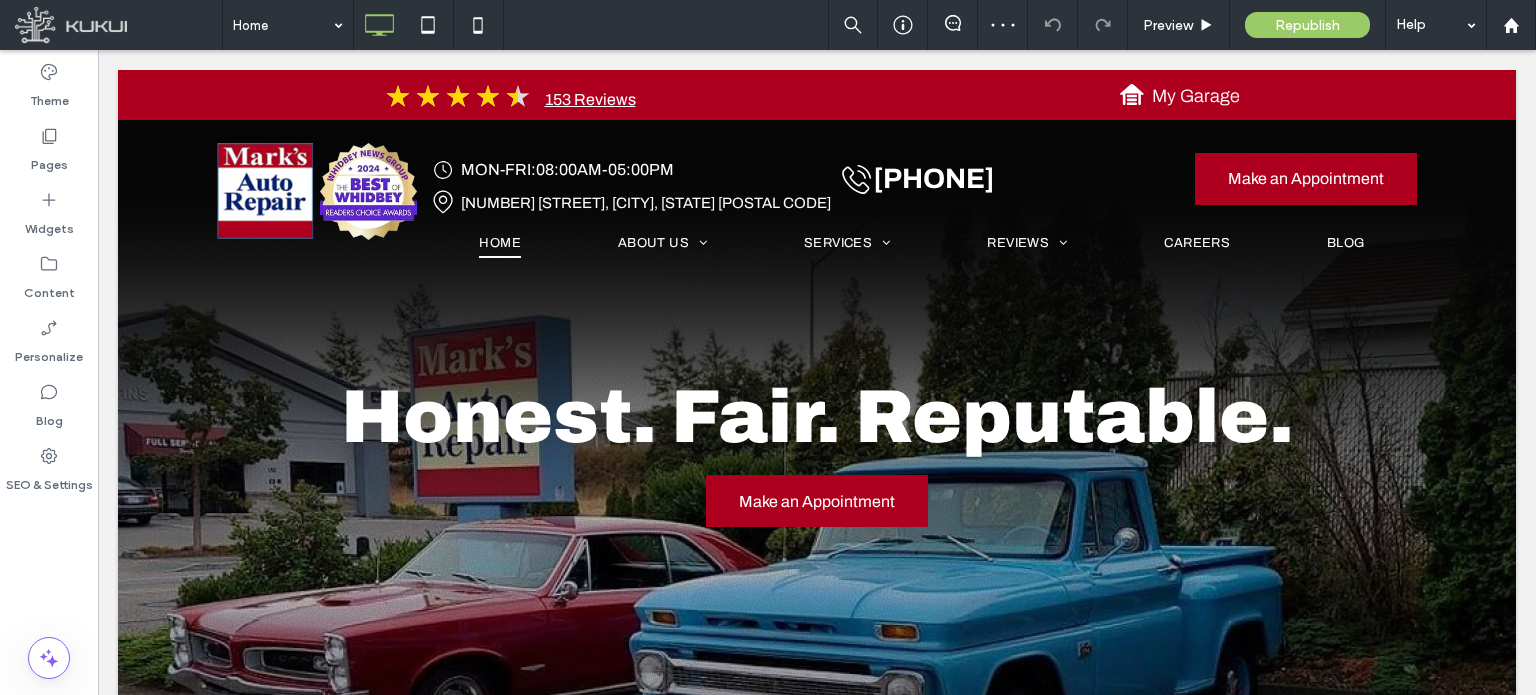 scroll, scrollTop: 931, scrollLeft: 0, axis: vertical 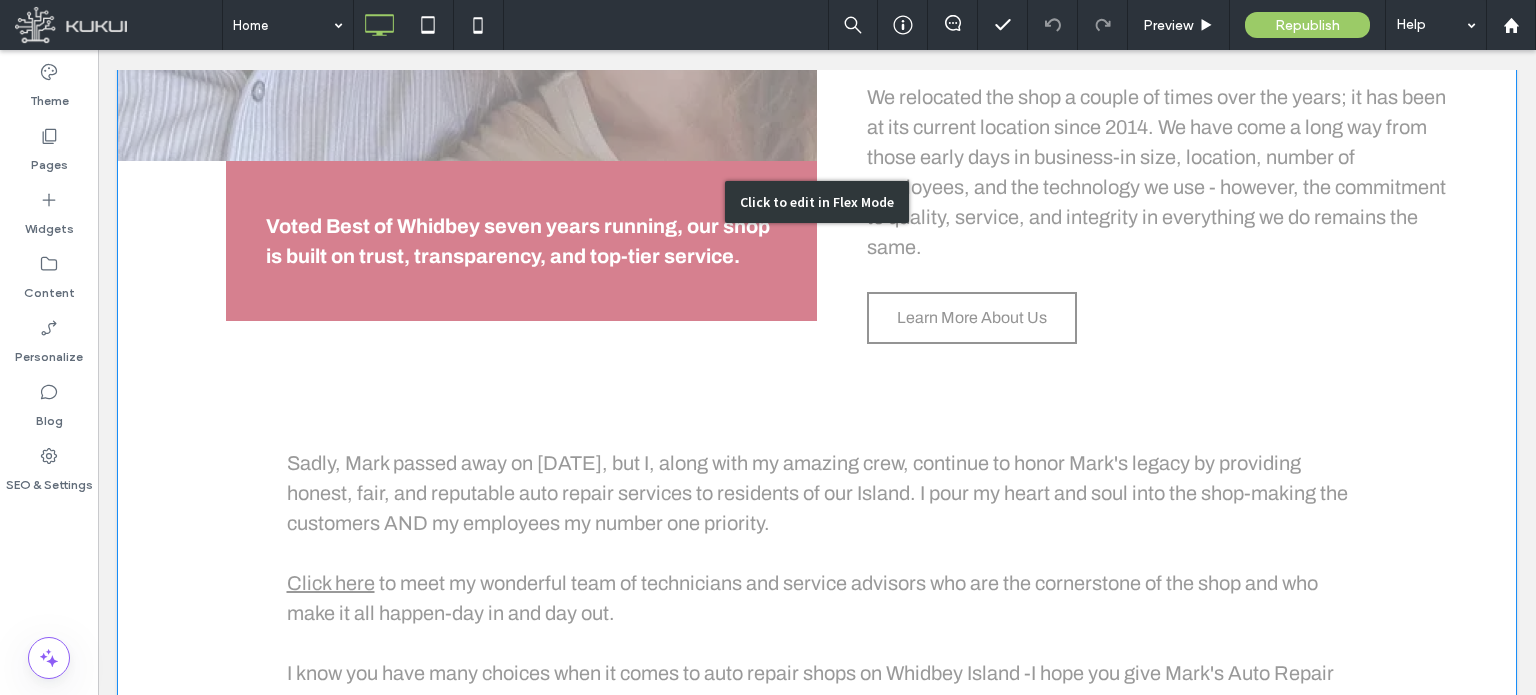 click on "Click to edit in Flex Mode" at bounding box center [817, 202] 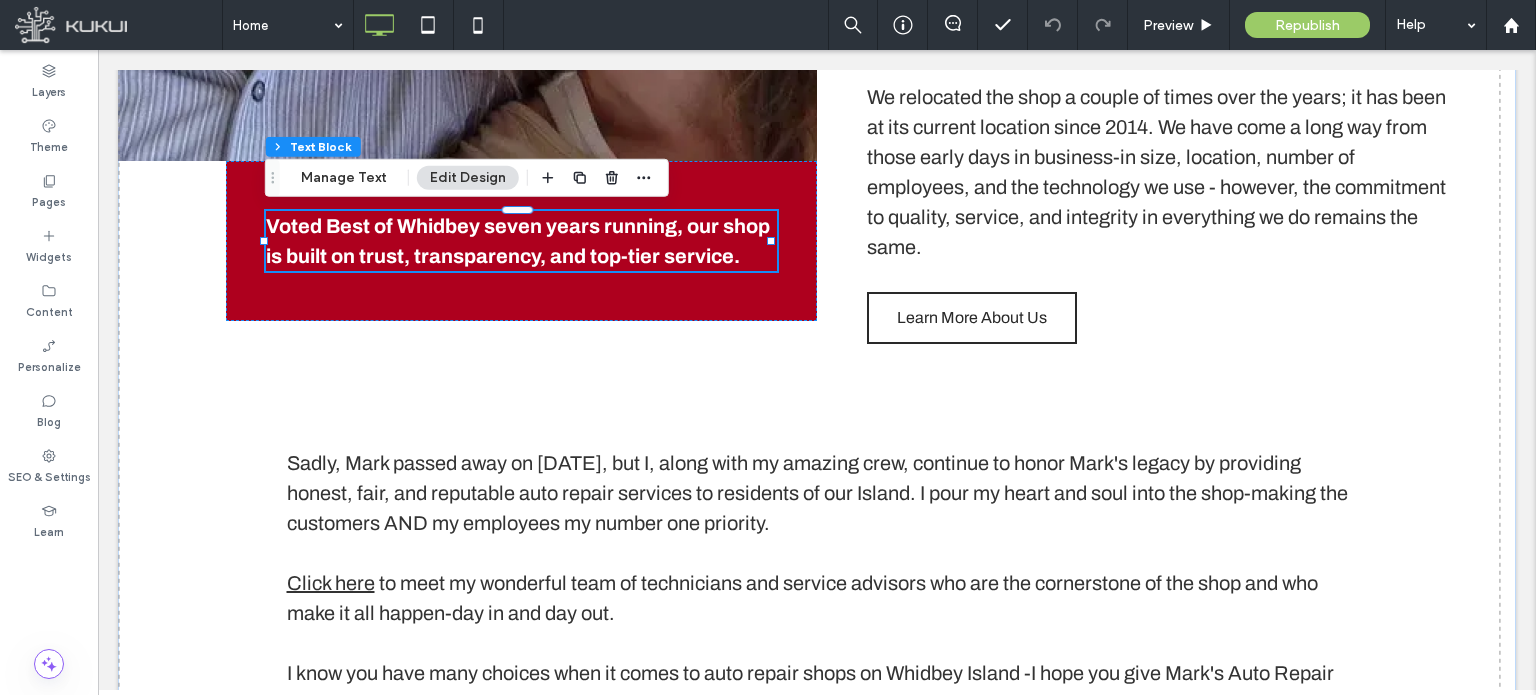 scroll, scrollTop: 2460, scrollLeft: 0, axis: vertical 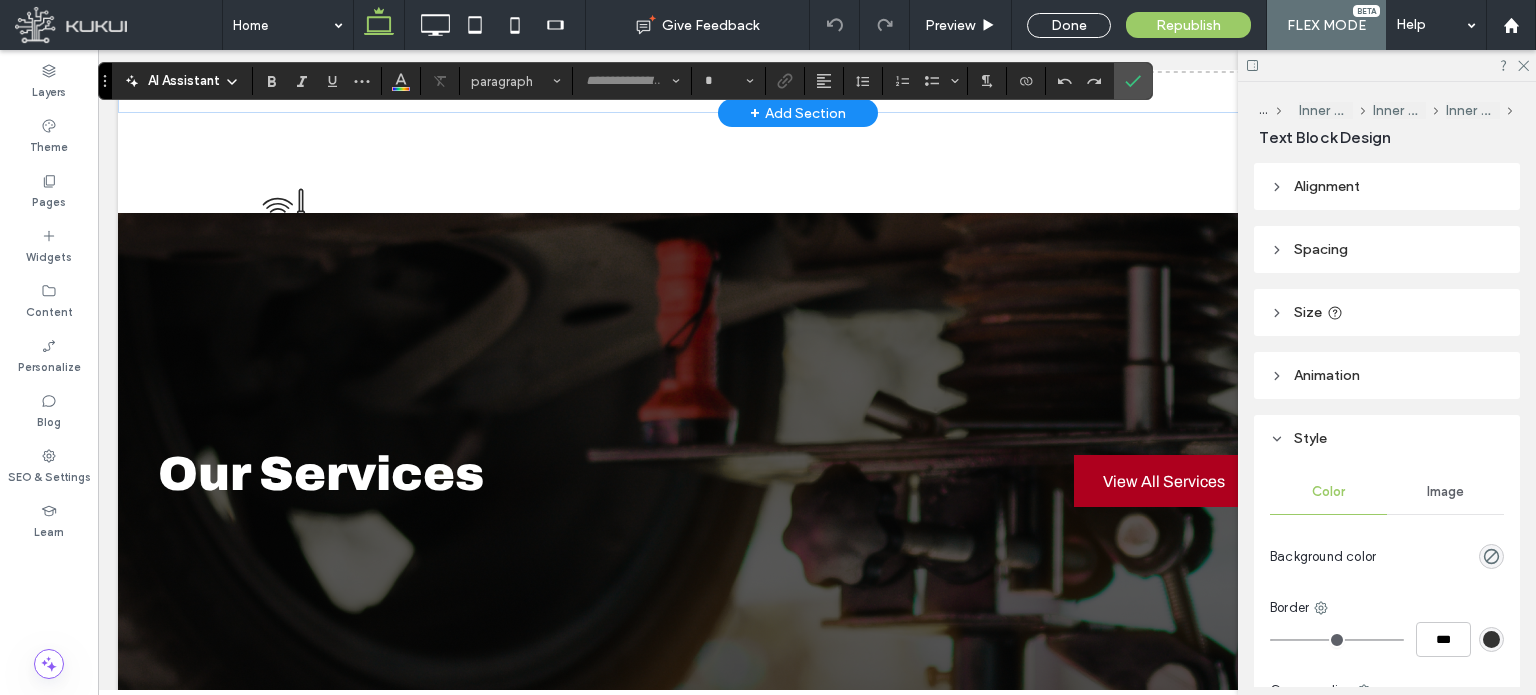 type on "*******" 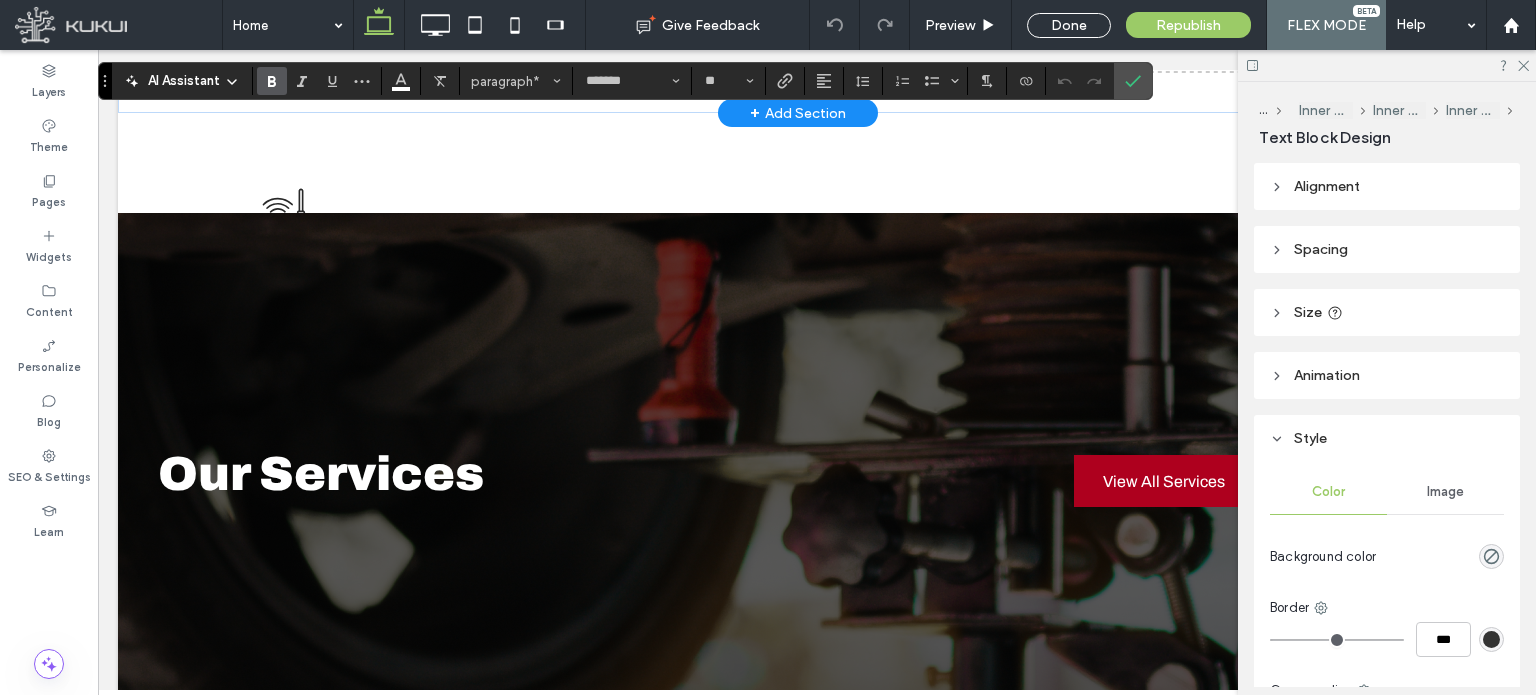 click on "**********" at bounding box center [503, -535] 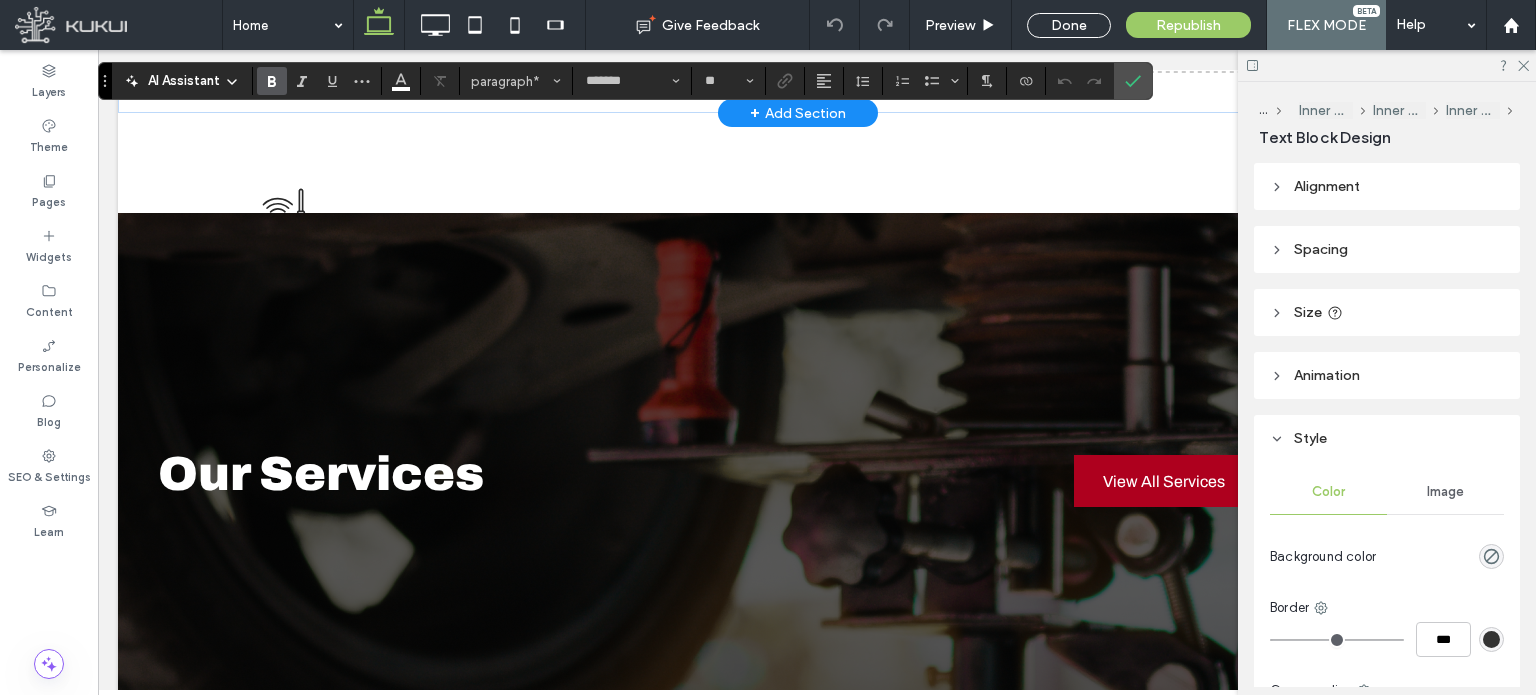 type 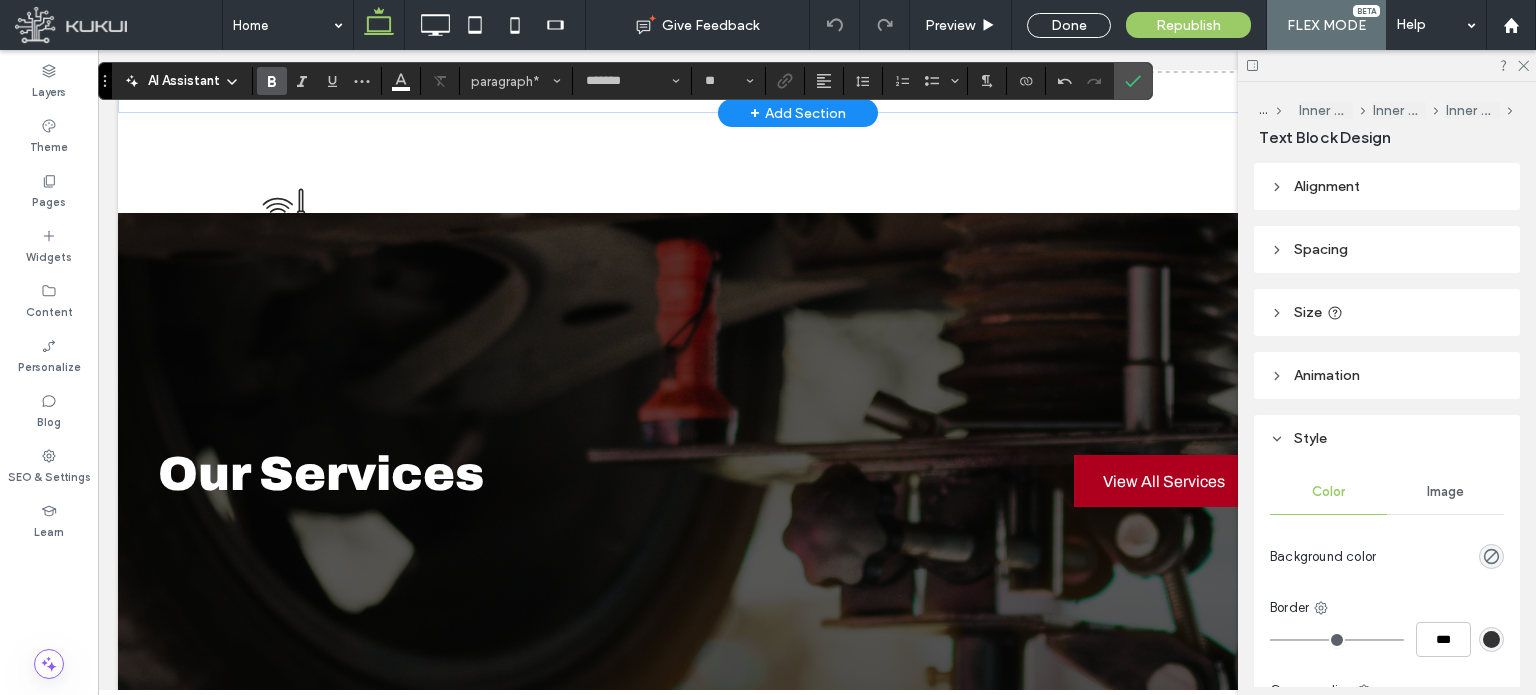 click on "**********" at bounding box center [503, -535] 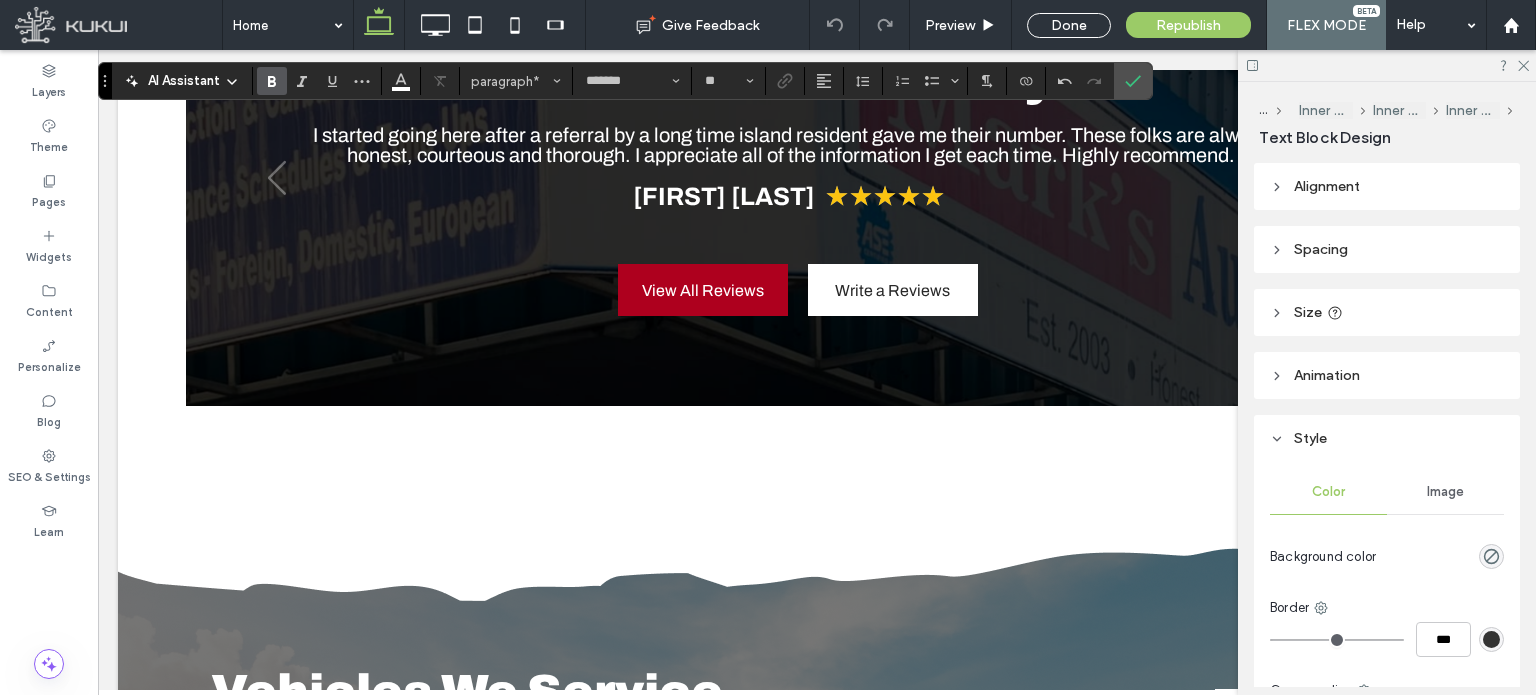 scroll, scrollTop: 4409, scrollLeft: 0, axis: vertical 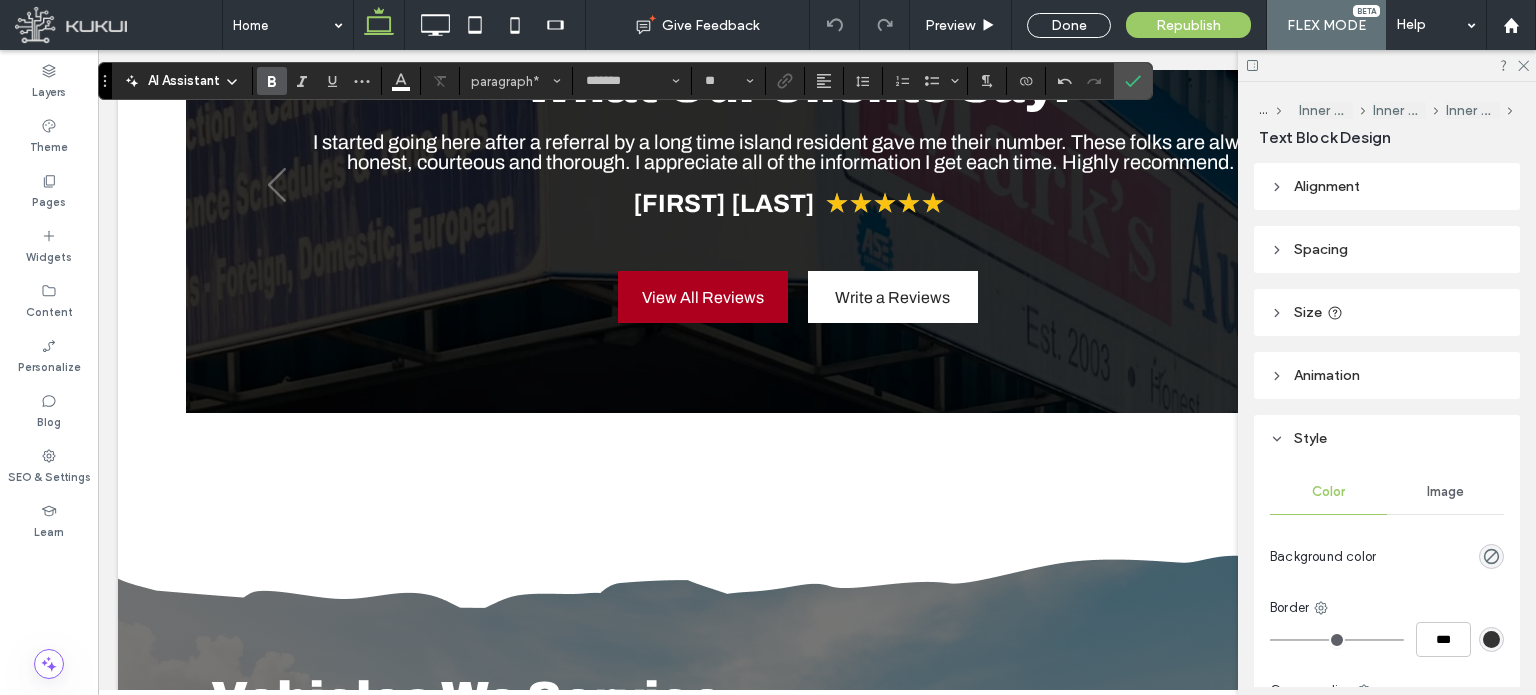 click on "36-month / 36,000-mile warranty on parts and labor" at bounding box center [571, -542] 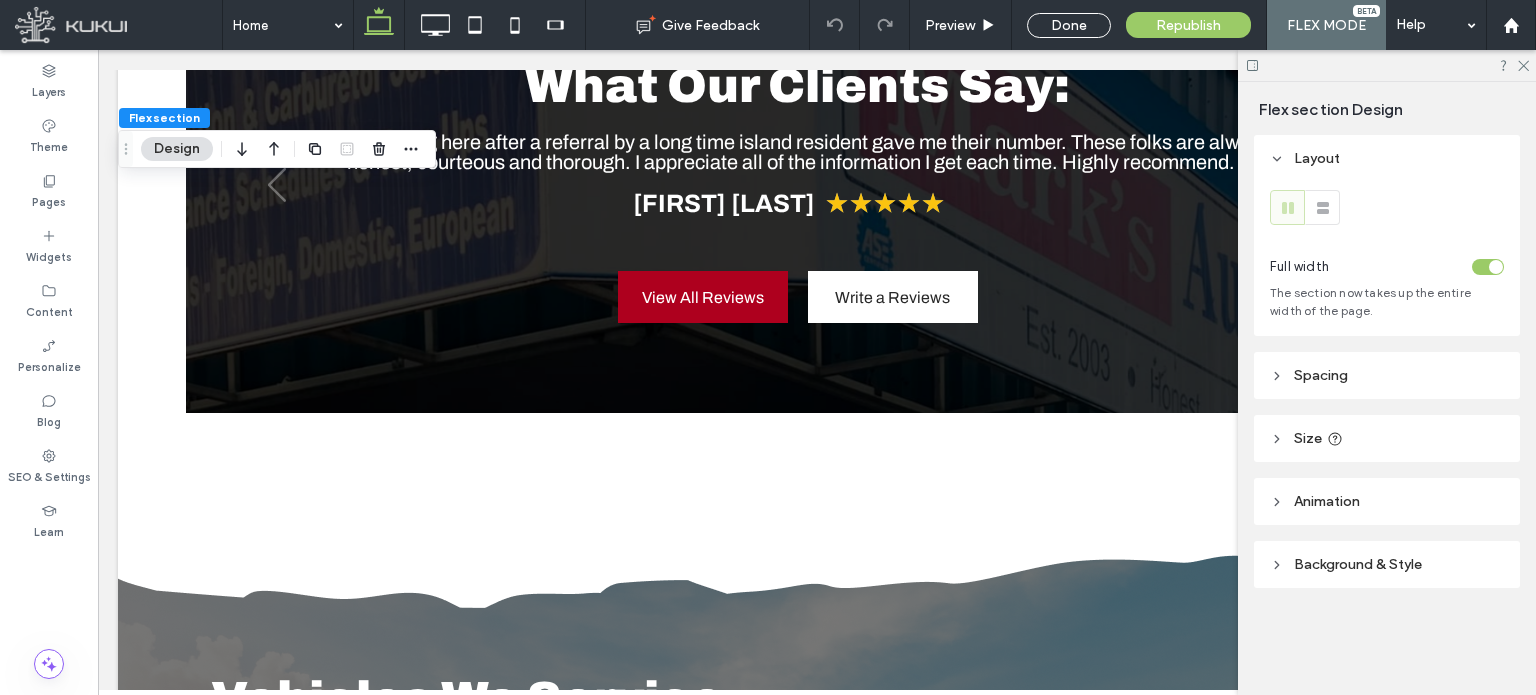 scroll, scrollTop: 4400, scrollLeft: 0, axis: vertical 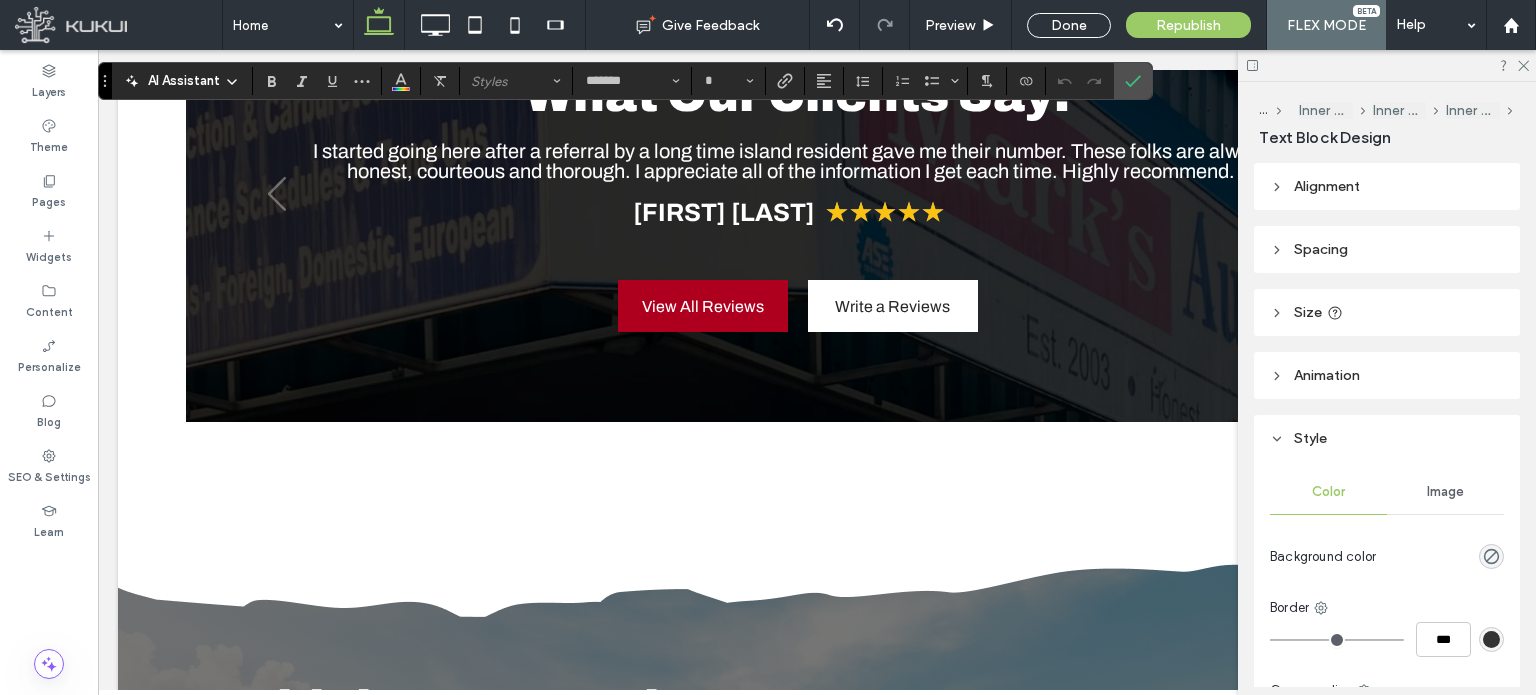 click on "**********" at bounding box center (574, -533) 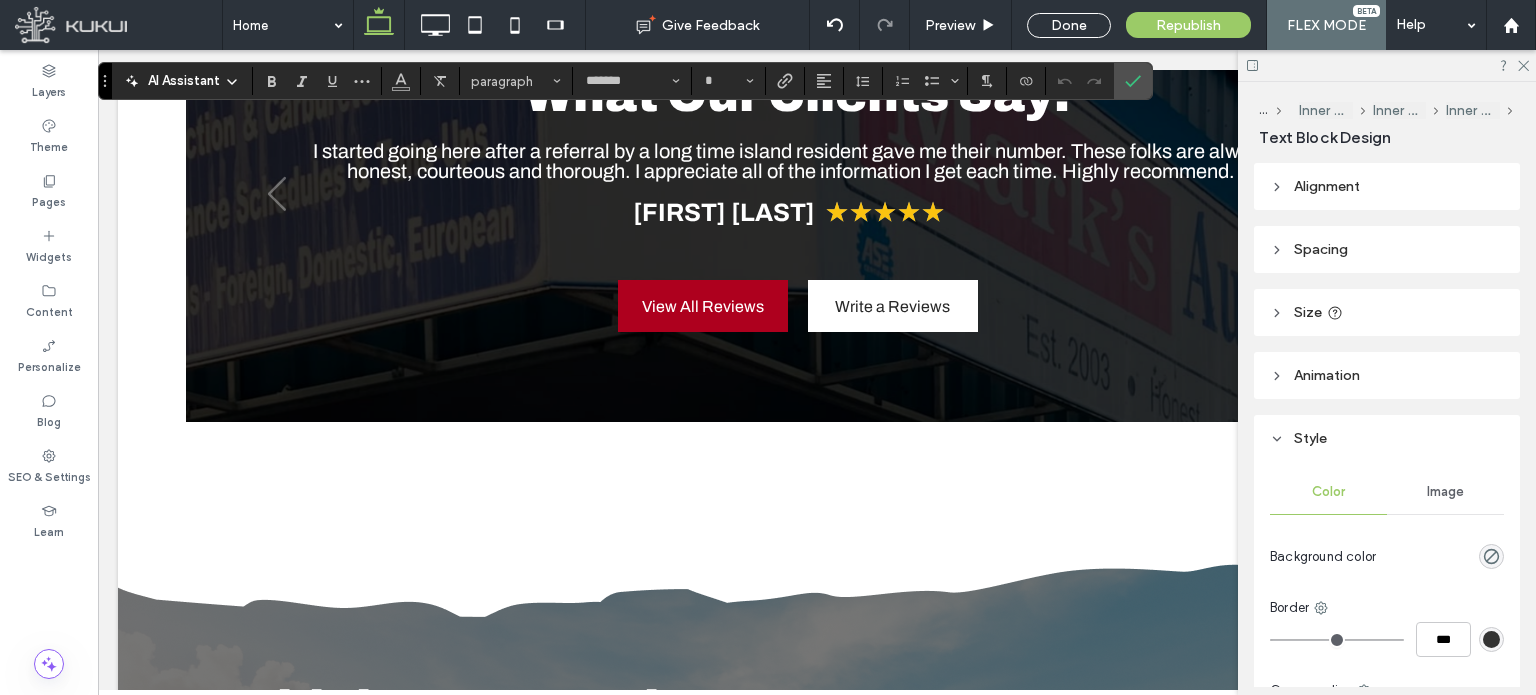 type on "**" 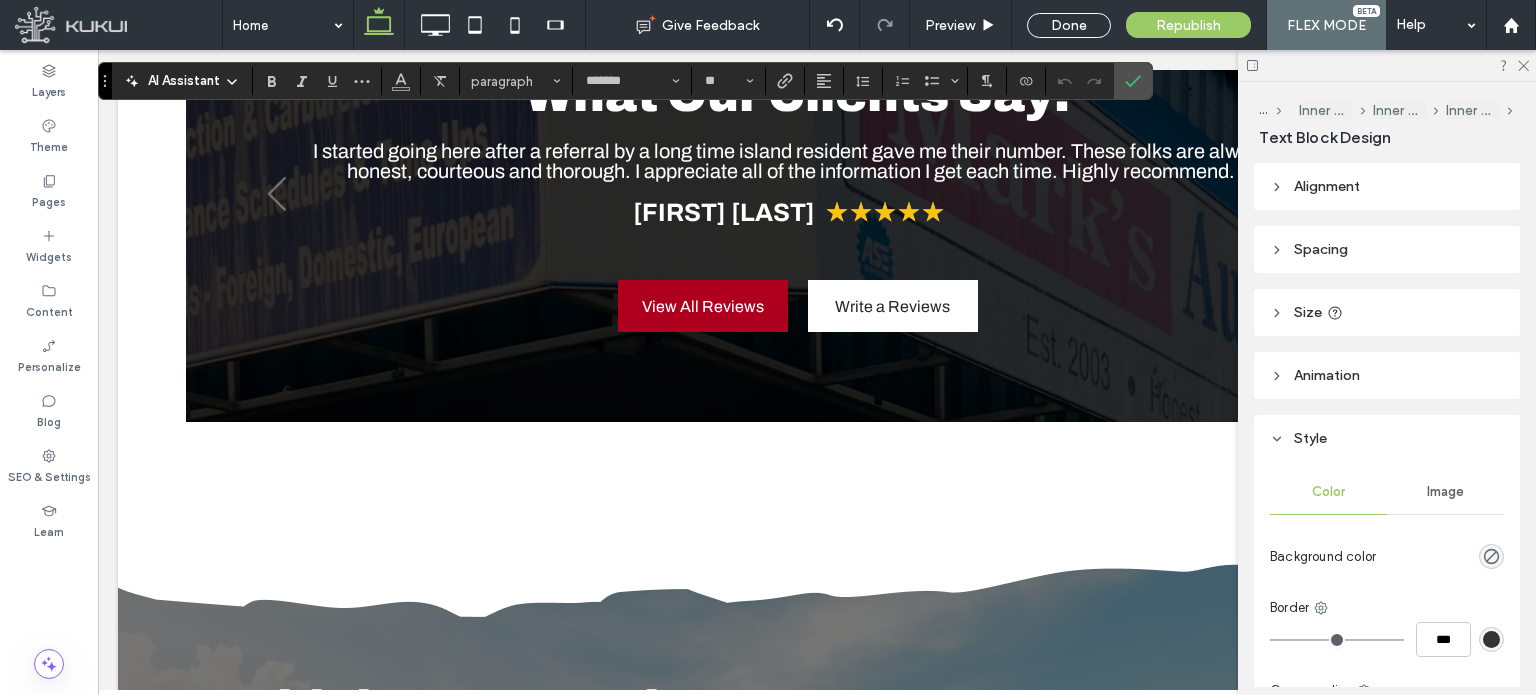 drag, startPoint x: 408, startPoint y: 303, endPoint x: 320, endPoint y: 192, distance: 141.65099 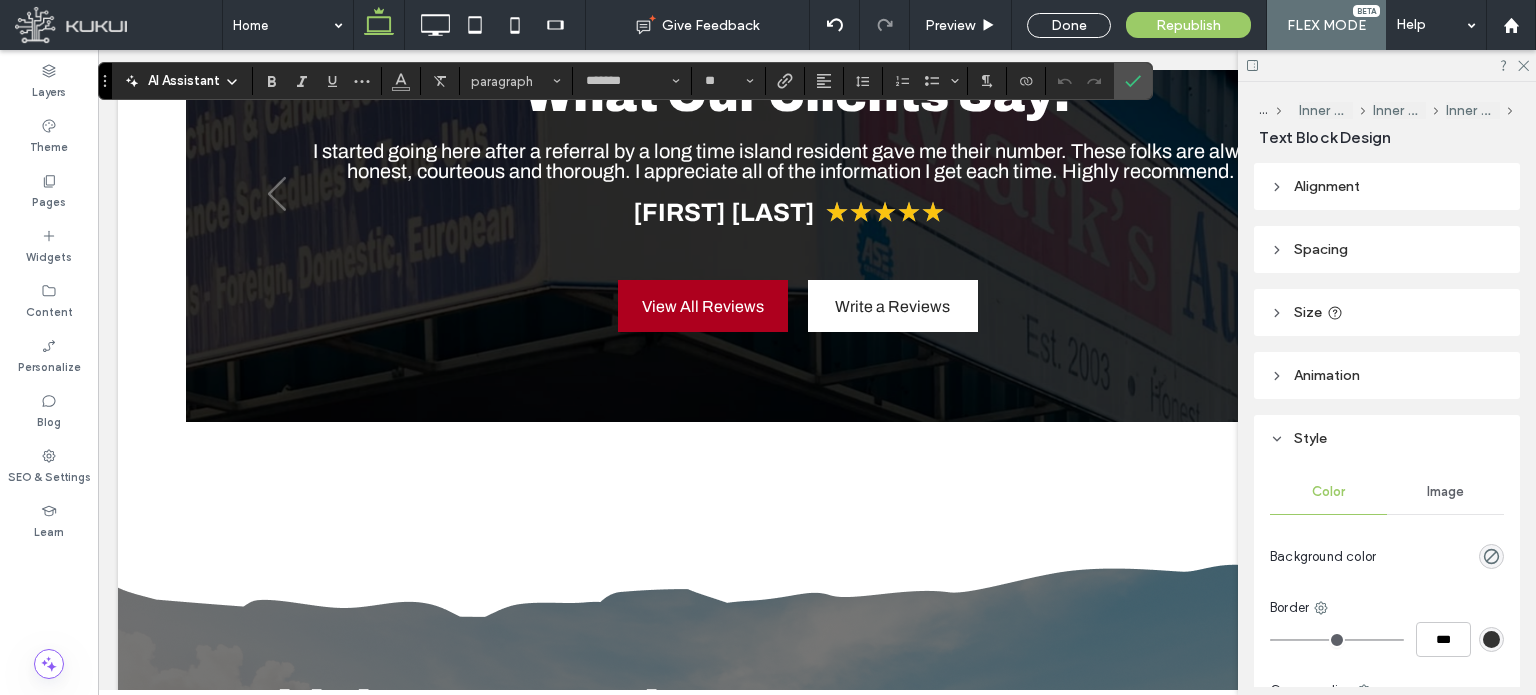 click on "**********" at bounding box center (488, -559) 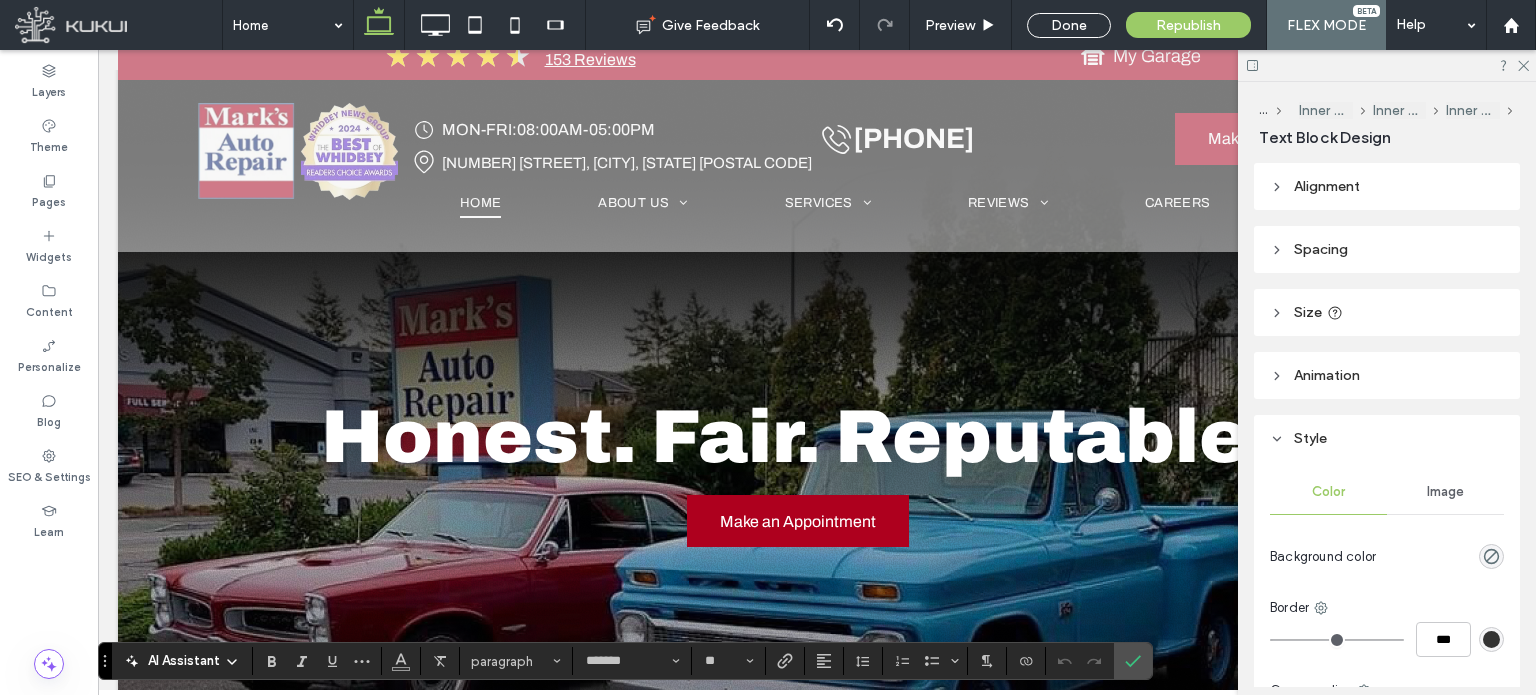 scroll, scrollTop: 0, scrollLeft: 0, axis: both 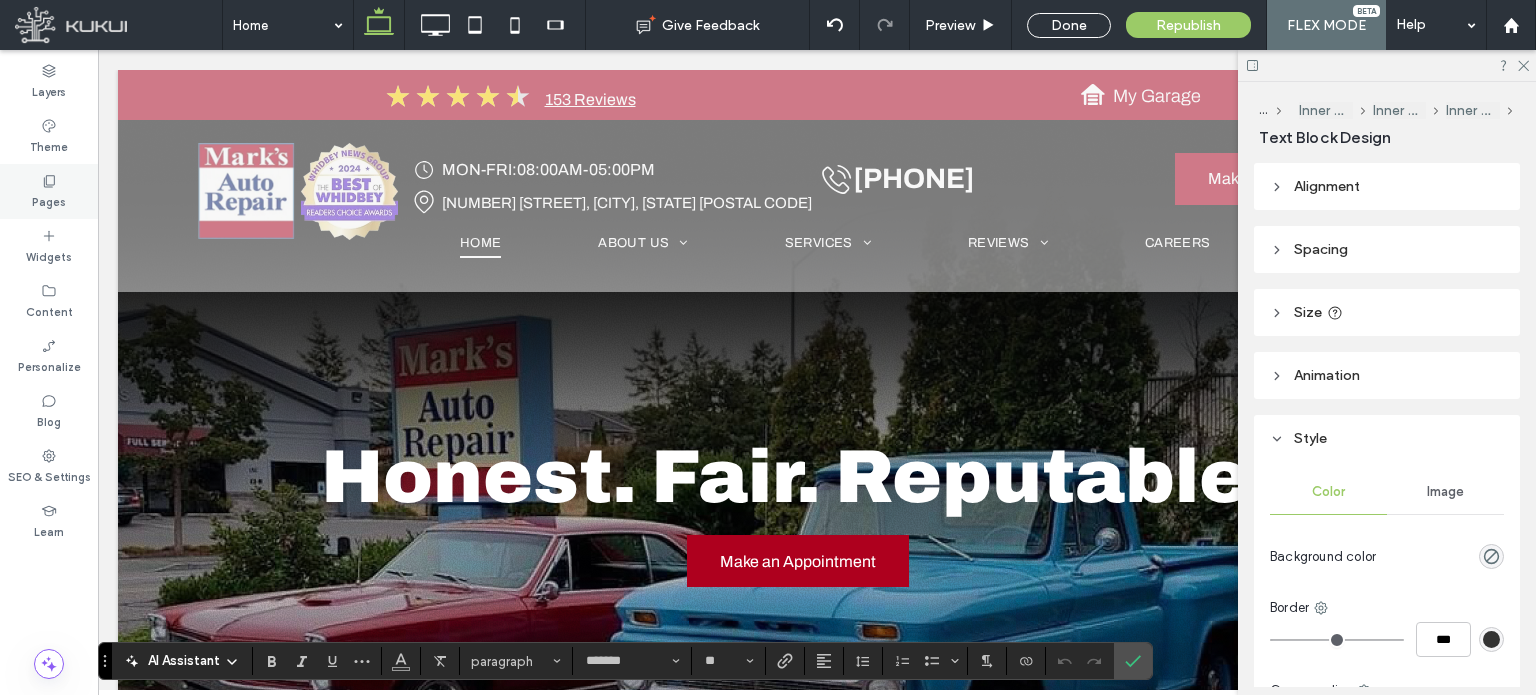 click on "Pages" at bounding box center [49, 200] 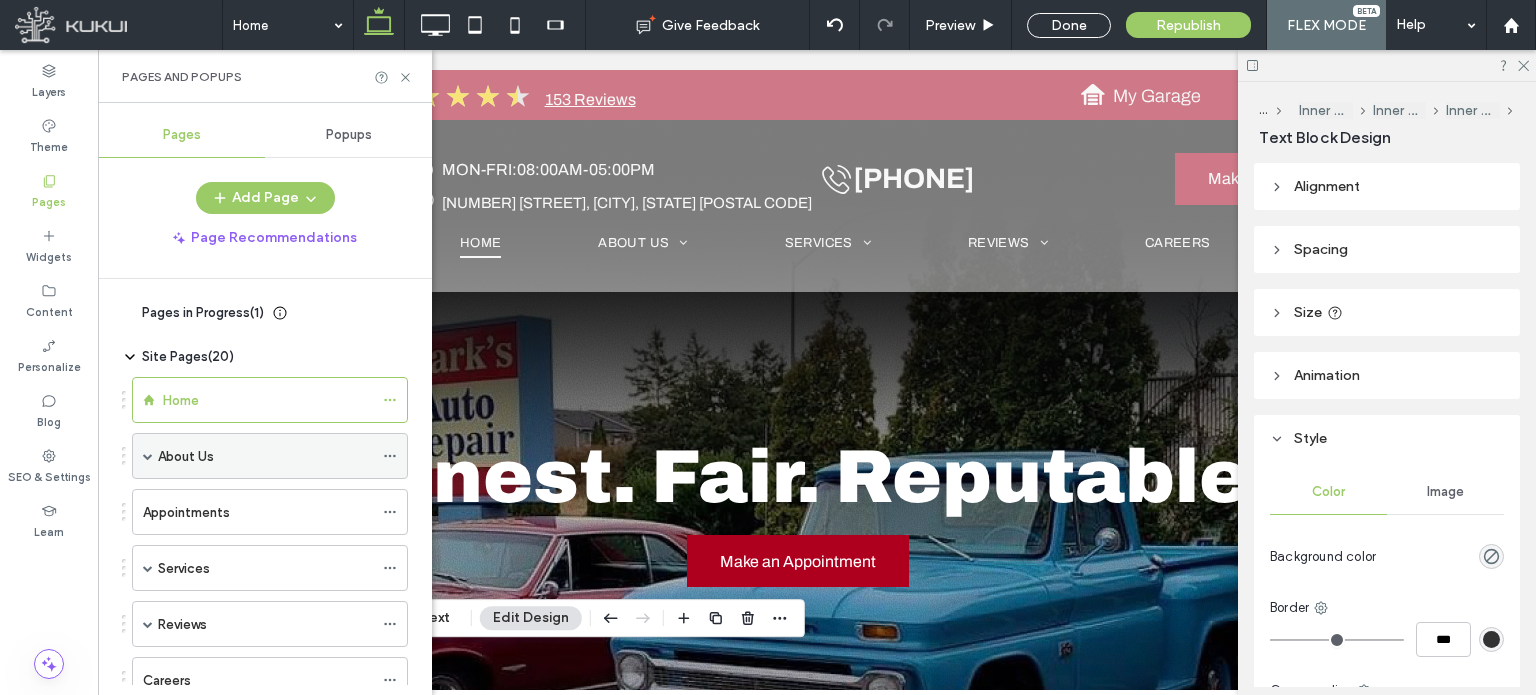 click at bounding box center [148, 456] 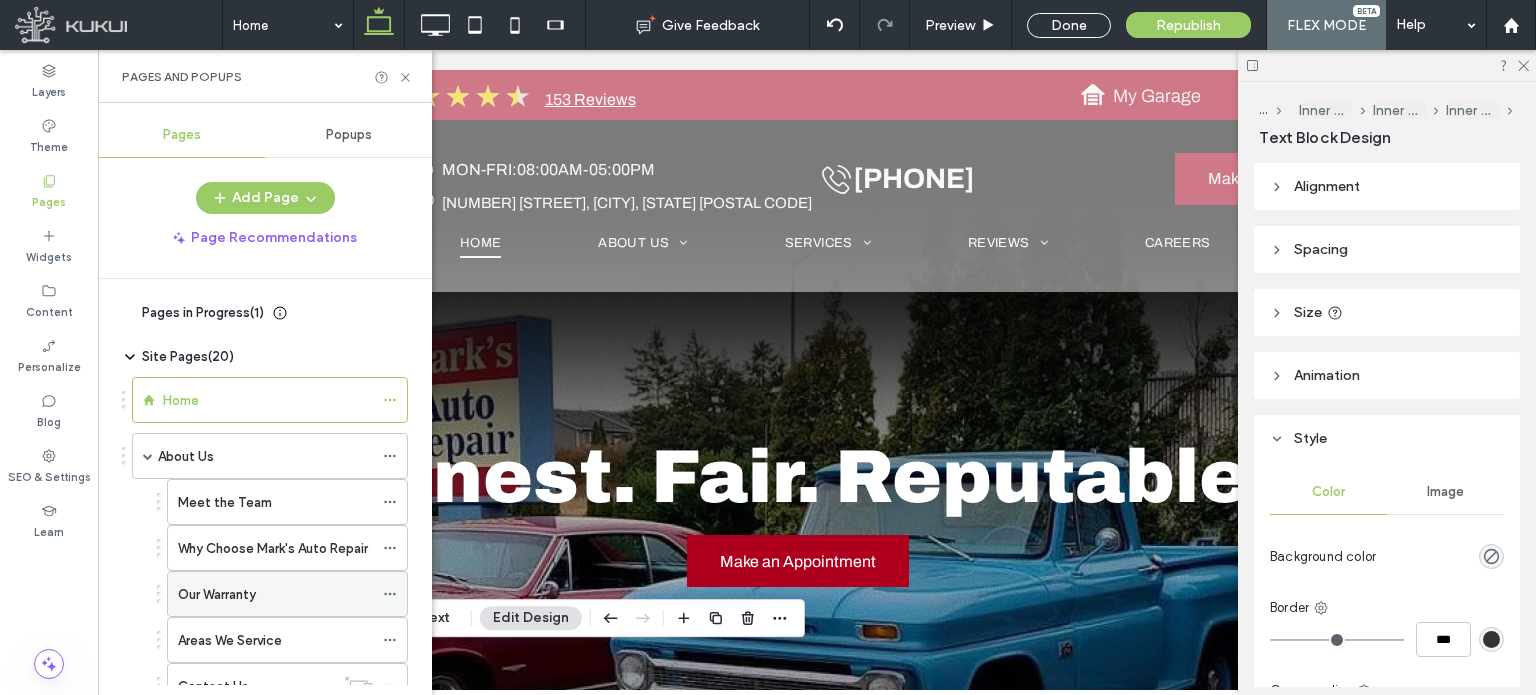 click on "Our Warranty" at bounding box center (275, 594) 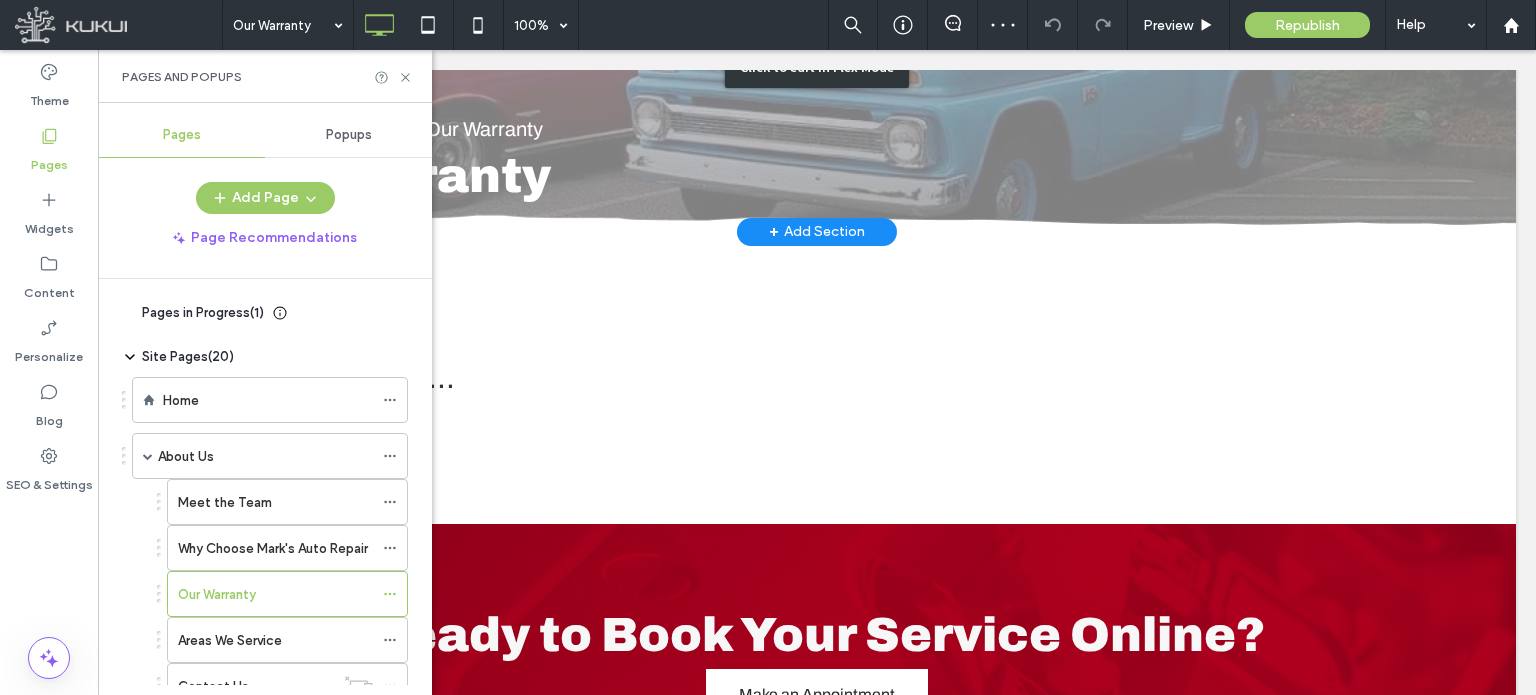 scroll, scrollTop: 392, scrollLeft: 0, axis: vertical 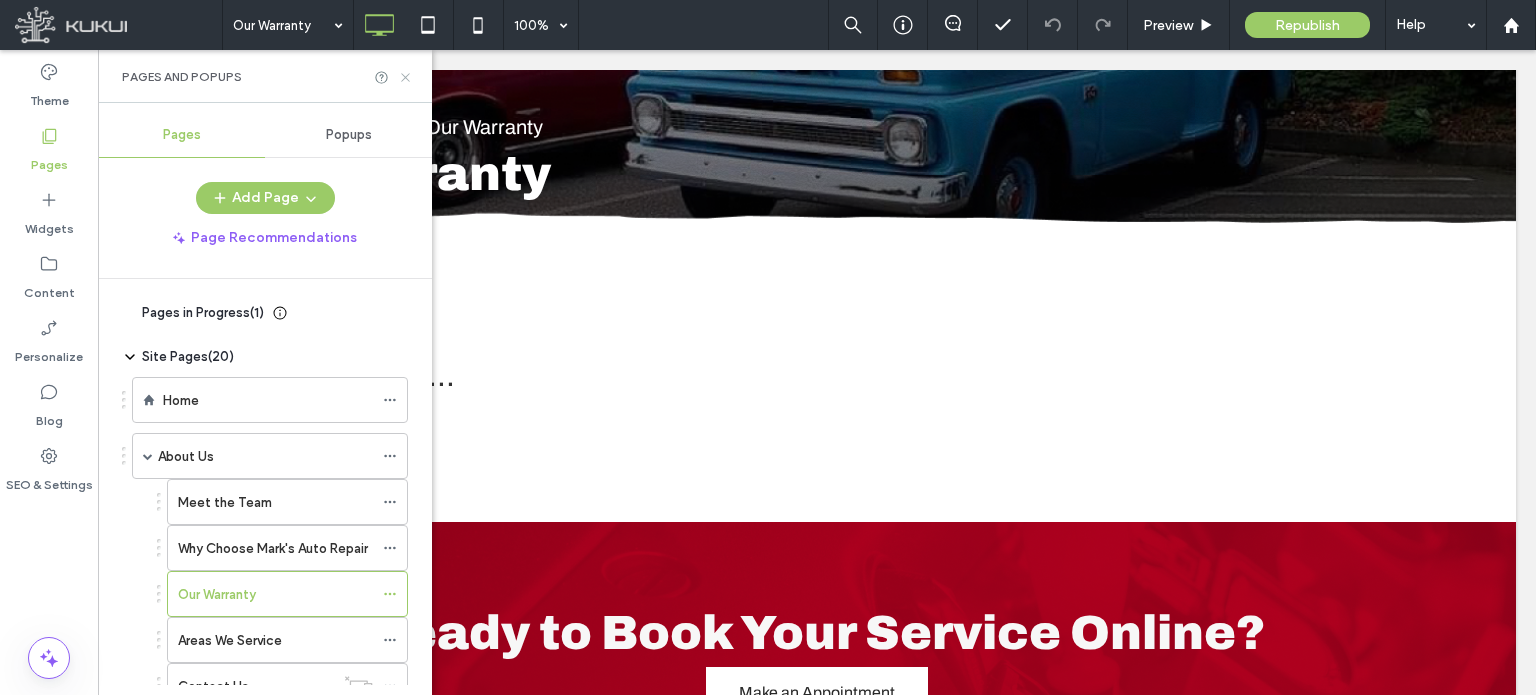 click 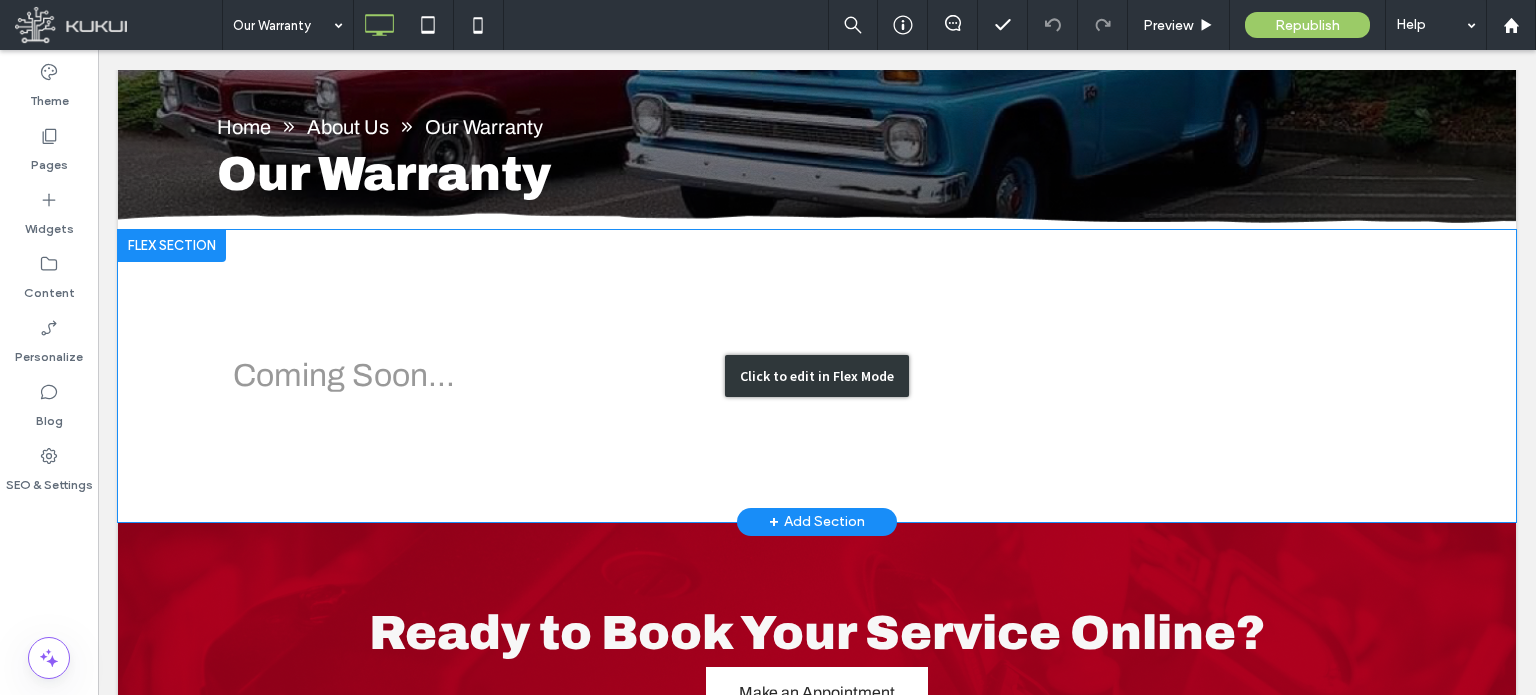 click on "Click to edit in Flex Mode" at bounding box center [817, 376] 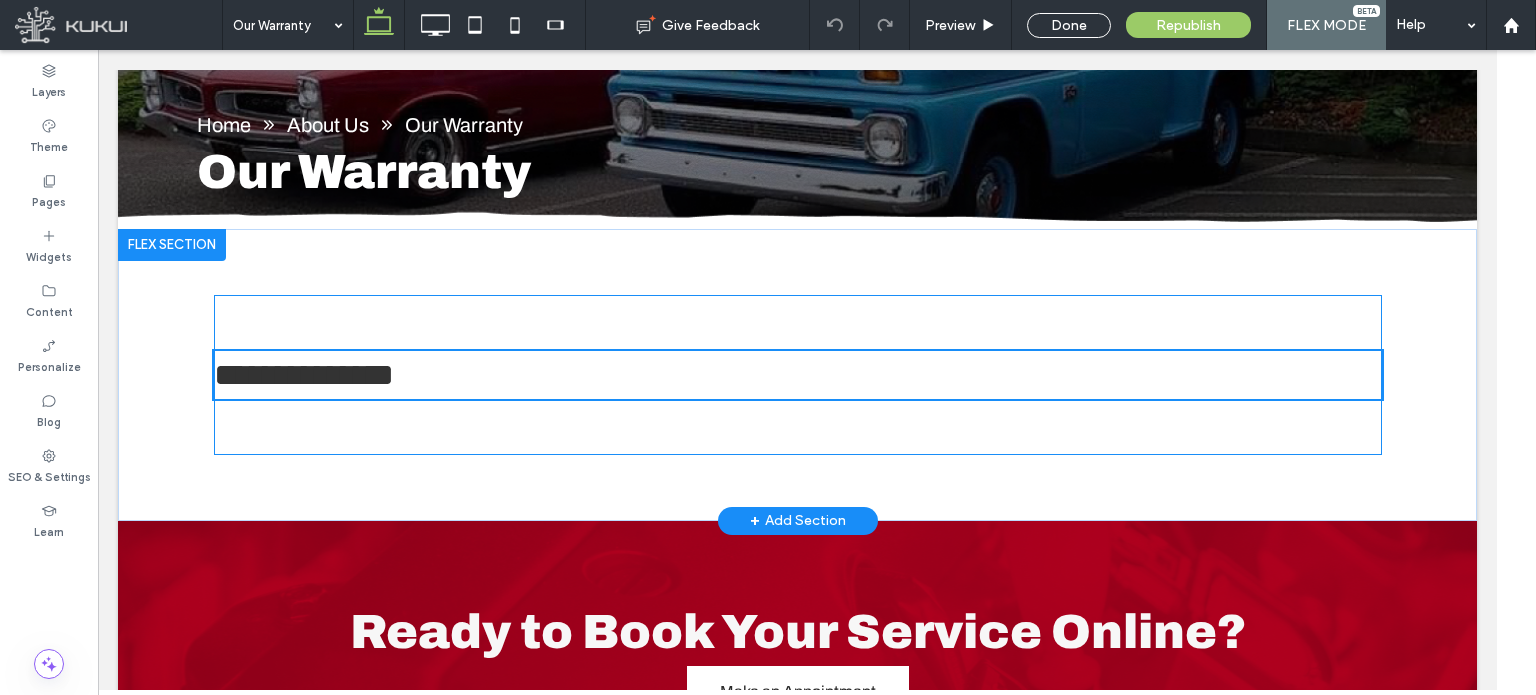 scroll, scrollTop: 392, scrollLeft: 0, axis: vertical 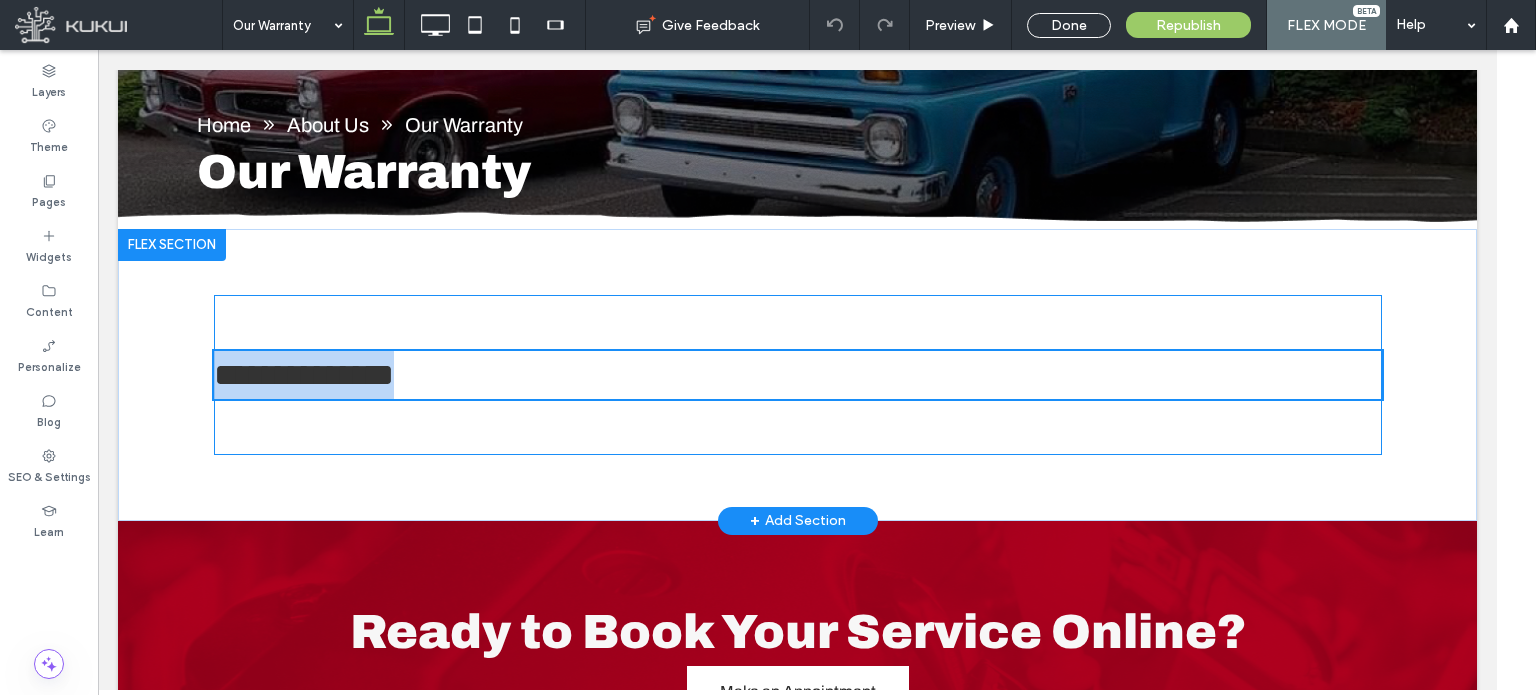 type on "*******" 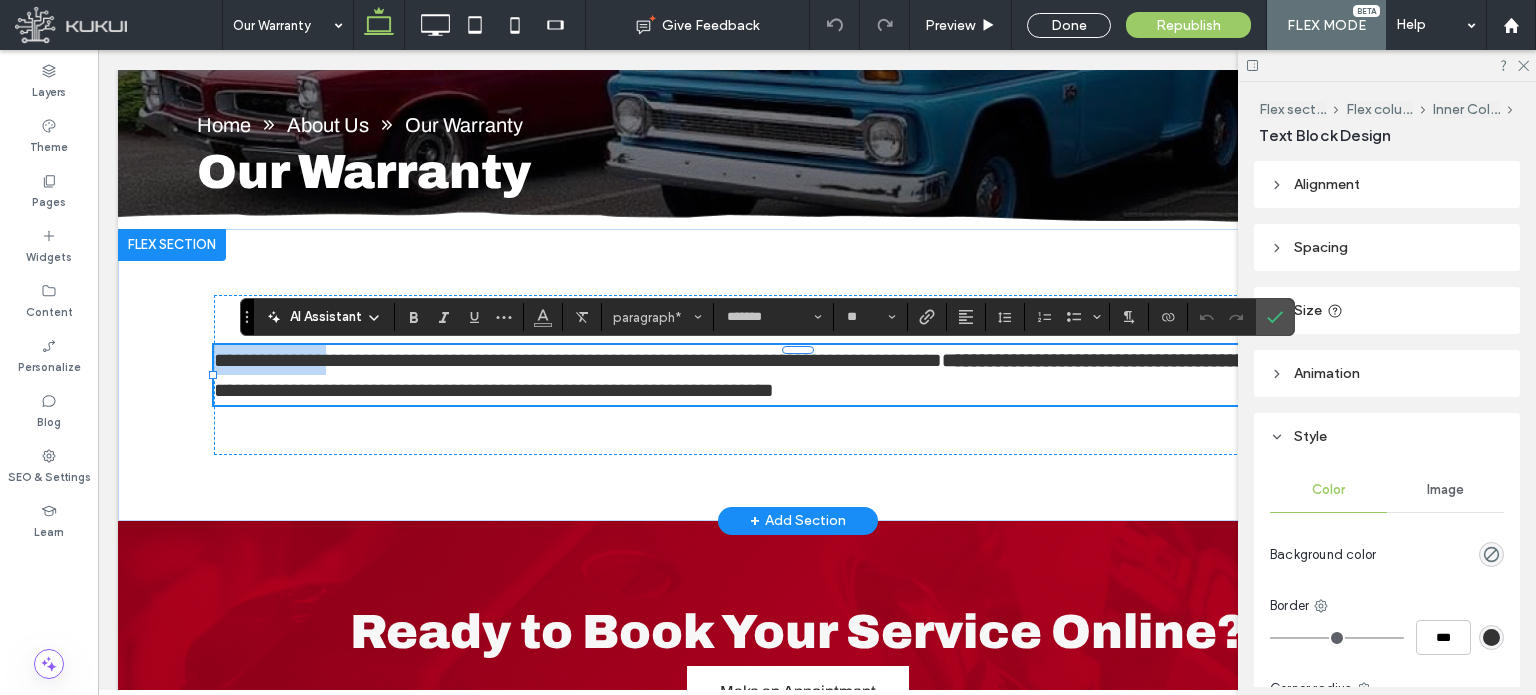 type on "**" 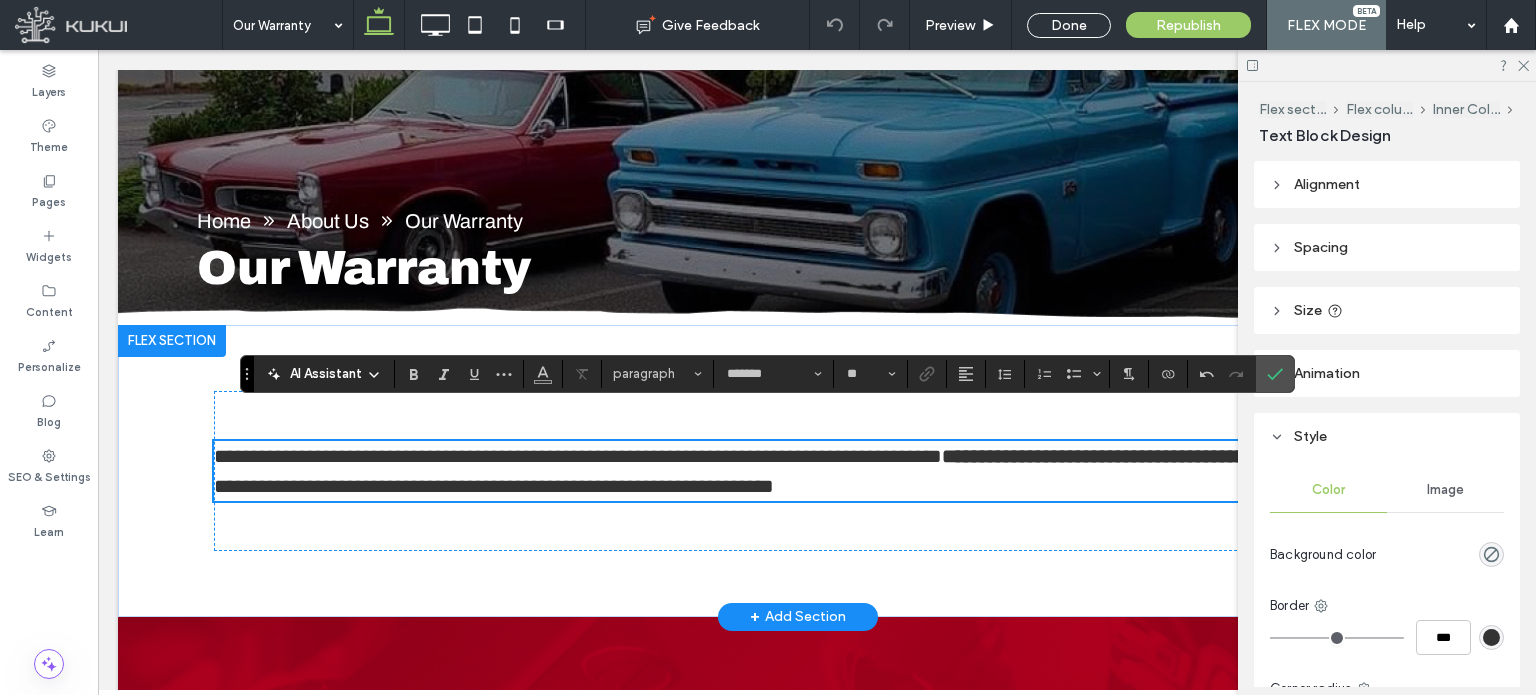 scroll, scrollTop: 393, scrollLeft: 0, axis: vertical 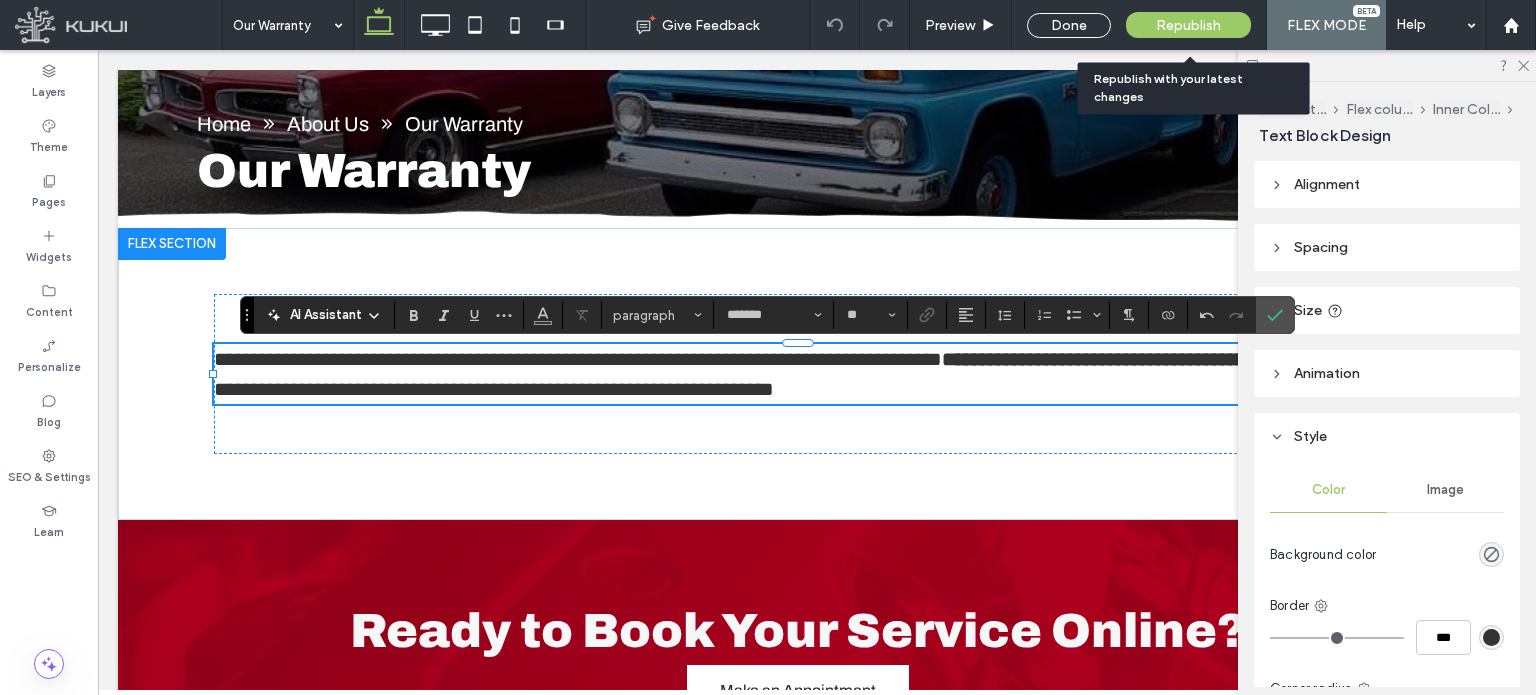click on "Republish" at bounding box center [1188, 25] 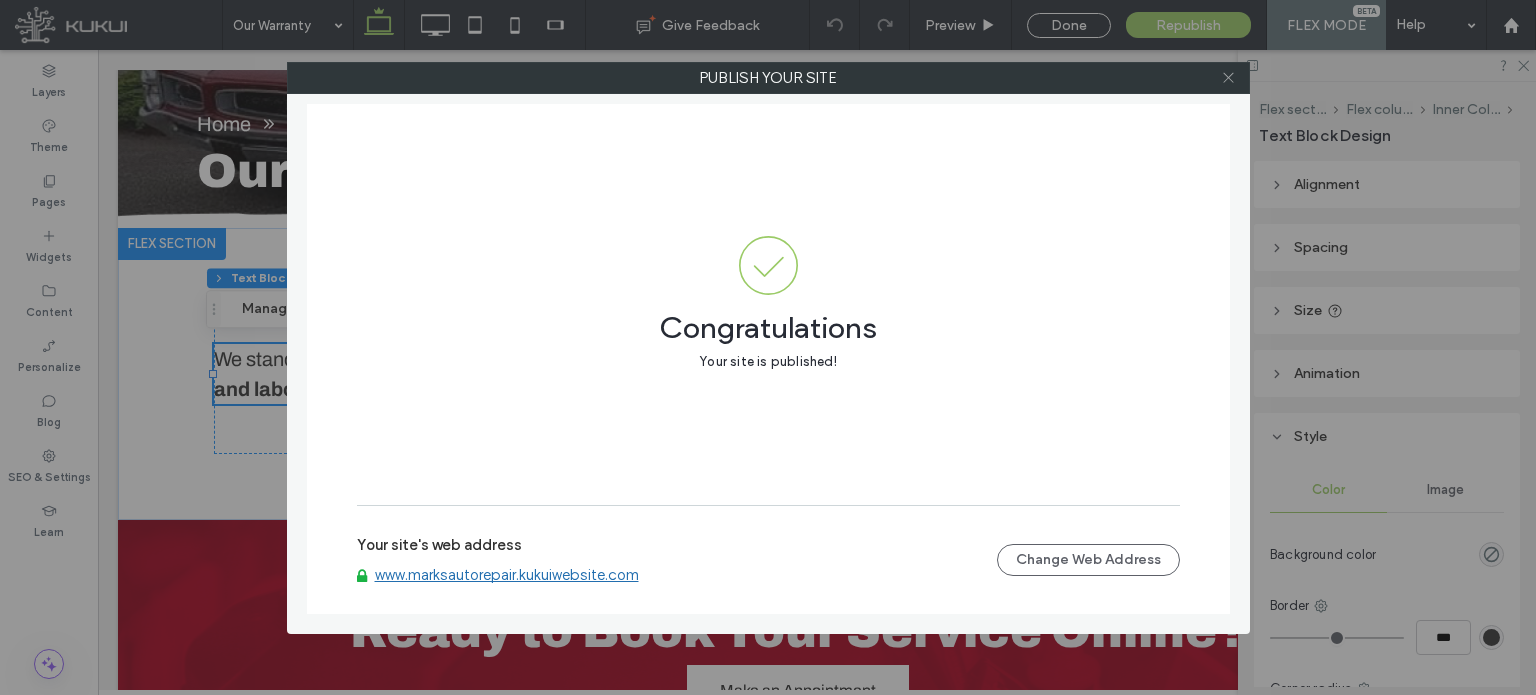 click 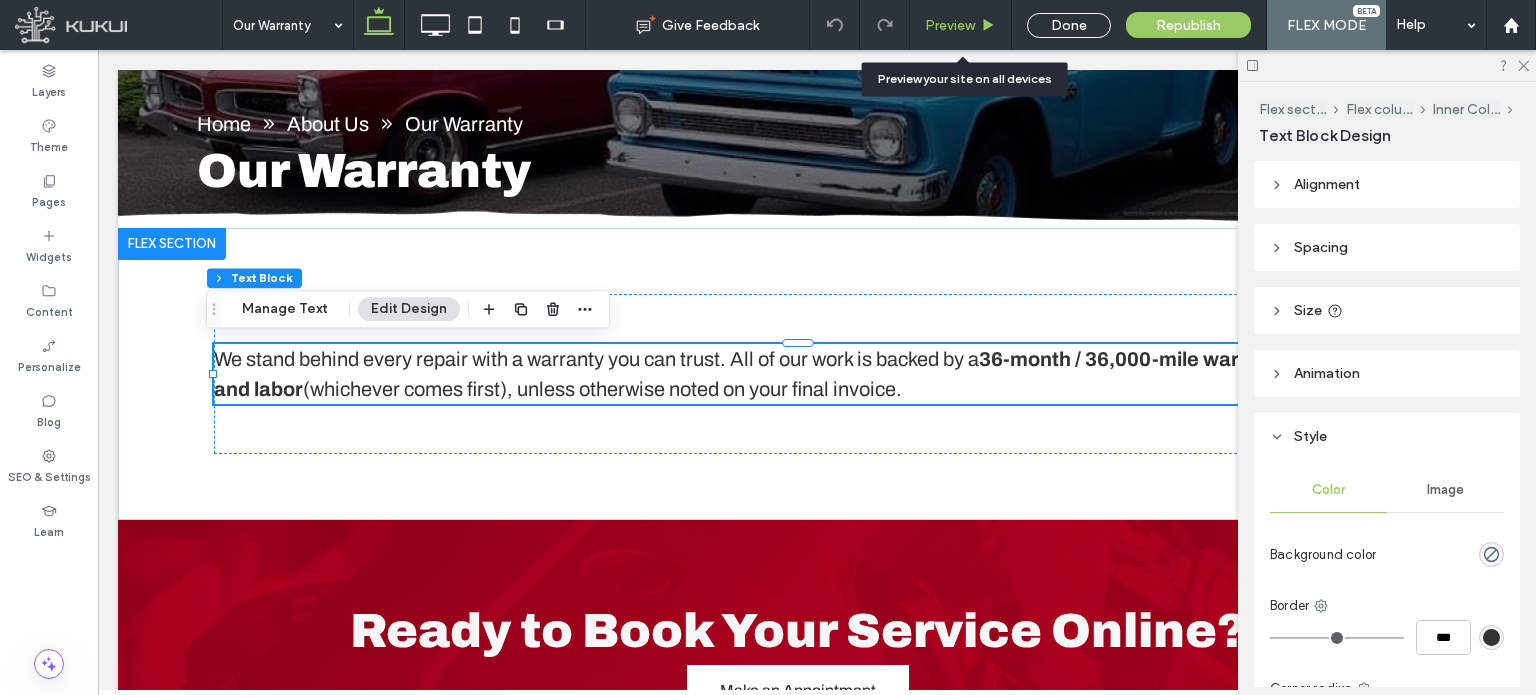 click on "Preview" at bounding box center (960, 25) 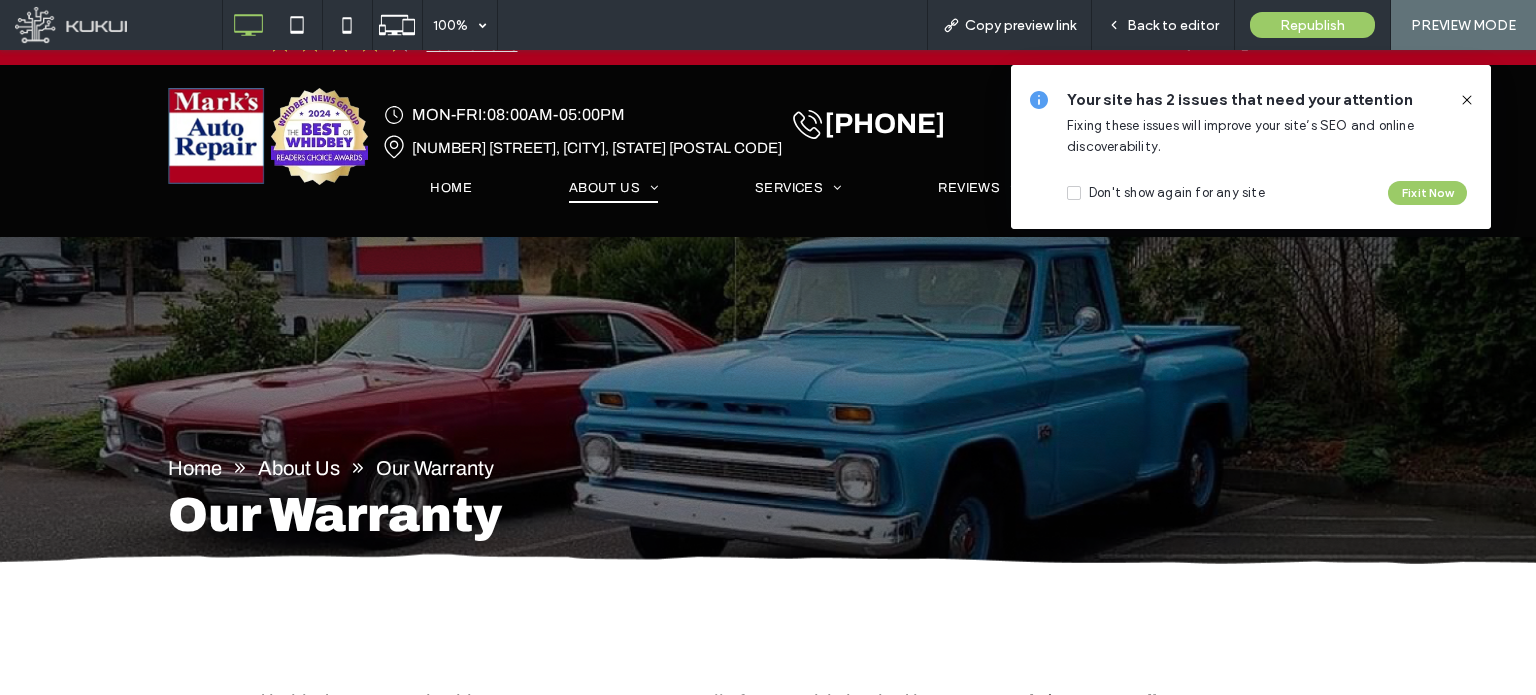 scroll, scrollTop: 0, scrollLeft: 0, axis: both 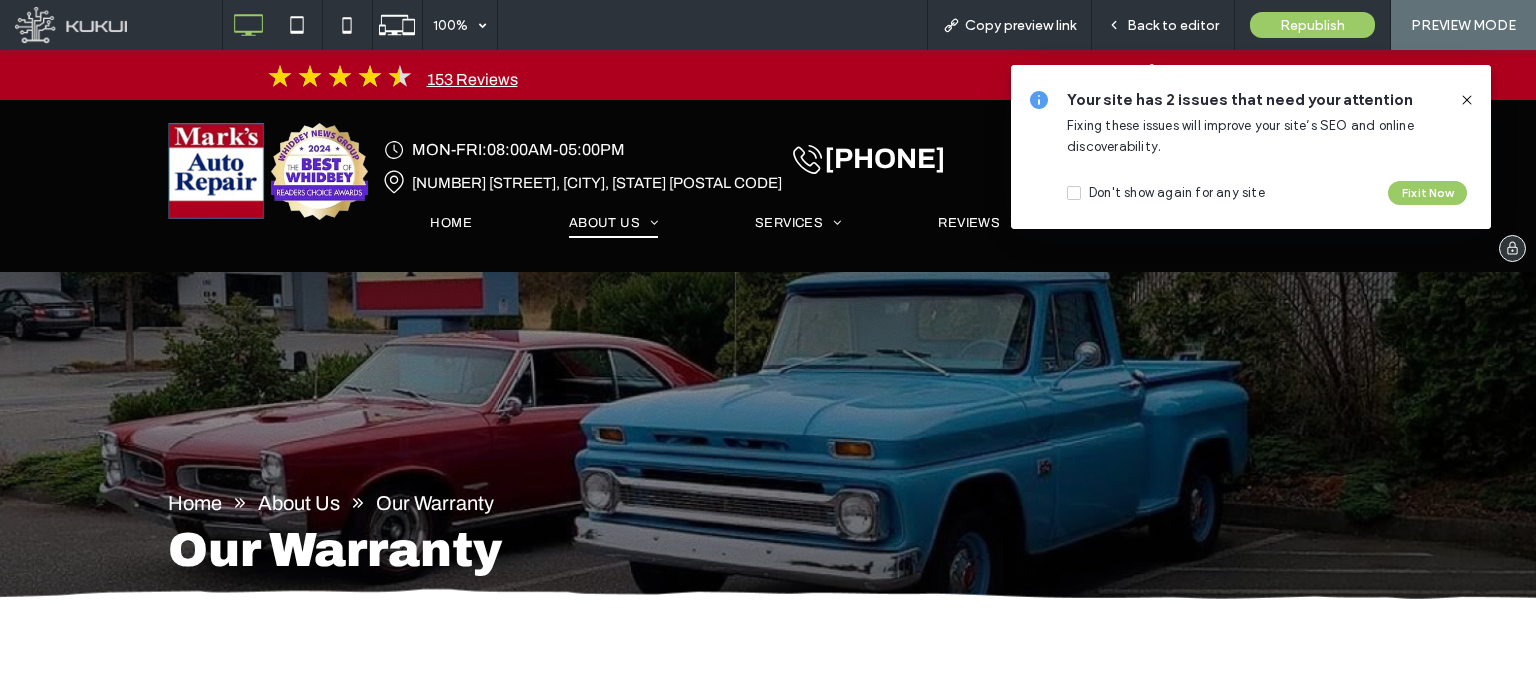 click on "Home" at bounding box center (451, 235) 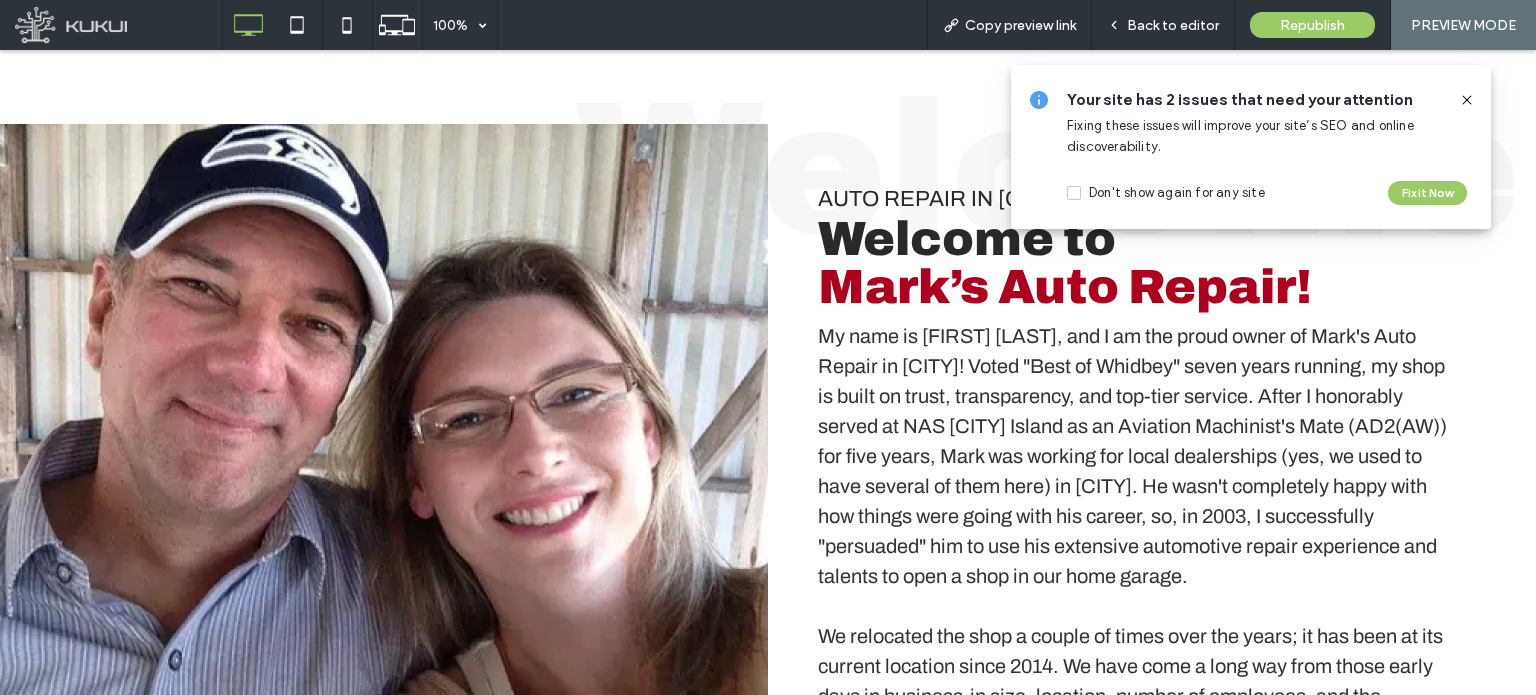 scroll, scrollTop: 956, scrollLeft: 0, axis: vertical 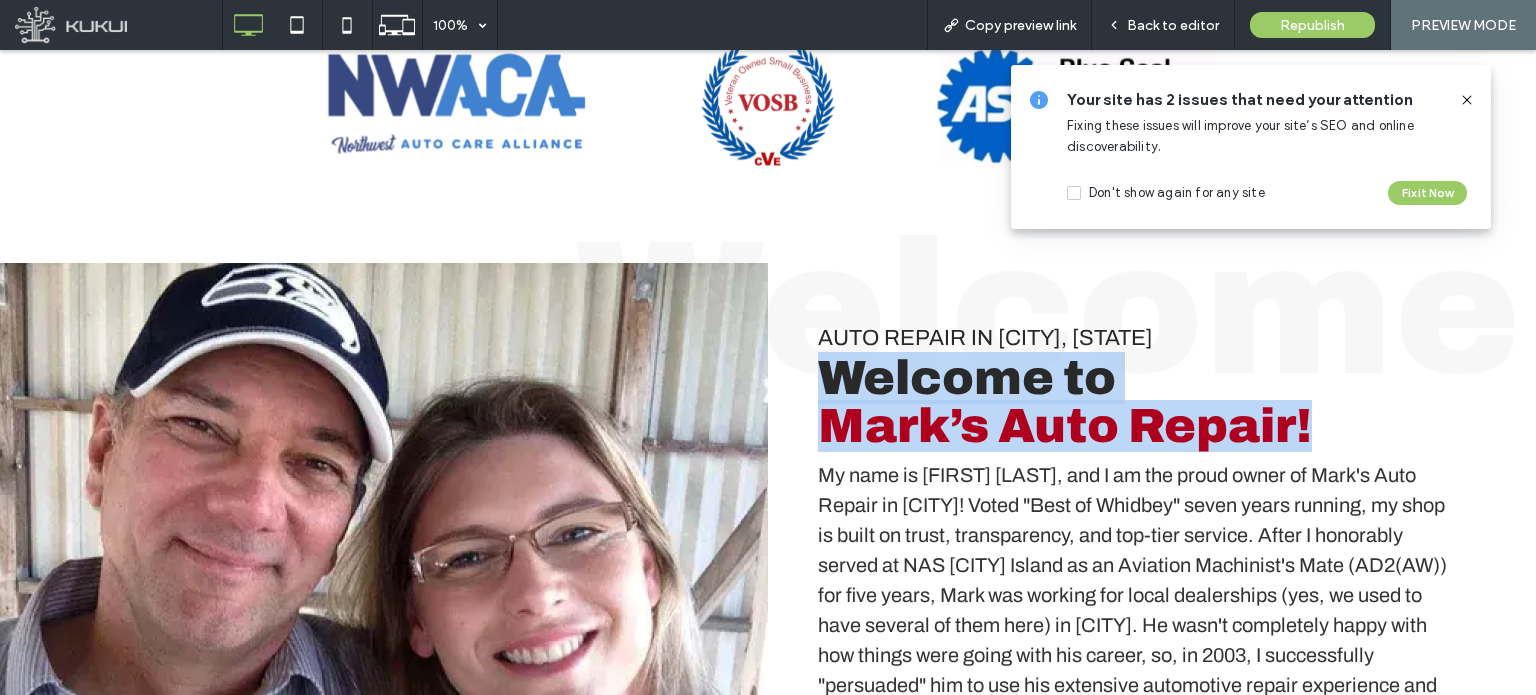 drag, startPoint x: 811, startPoint y: 371, endPoint x: 1309, endPoint y: 407, distance: 499.2995 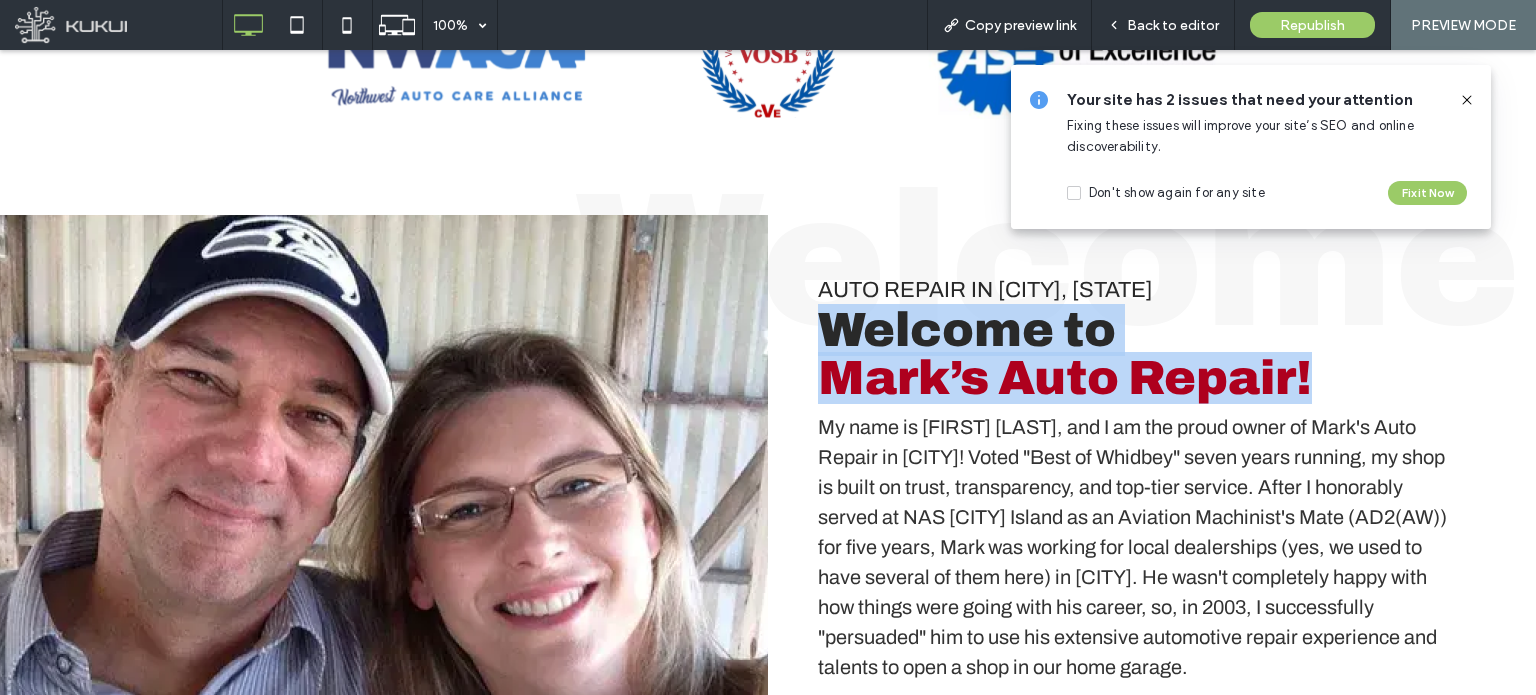 scroll, scrollTop: 994, scrollLeft: 0, axis: vertical 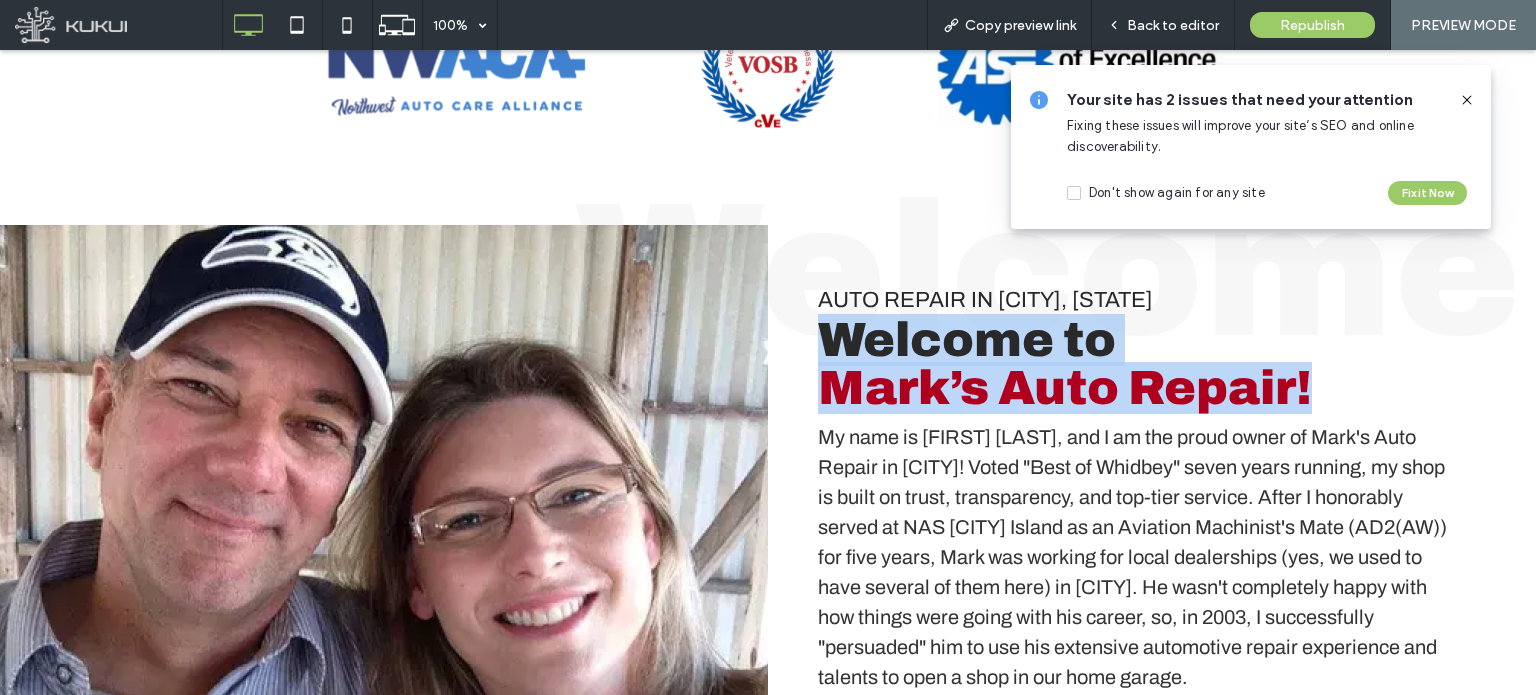 copy on "Welcome to   Mark’s Auto Repair!" 